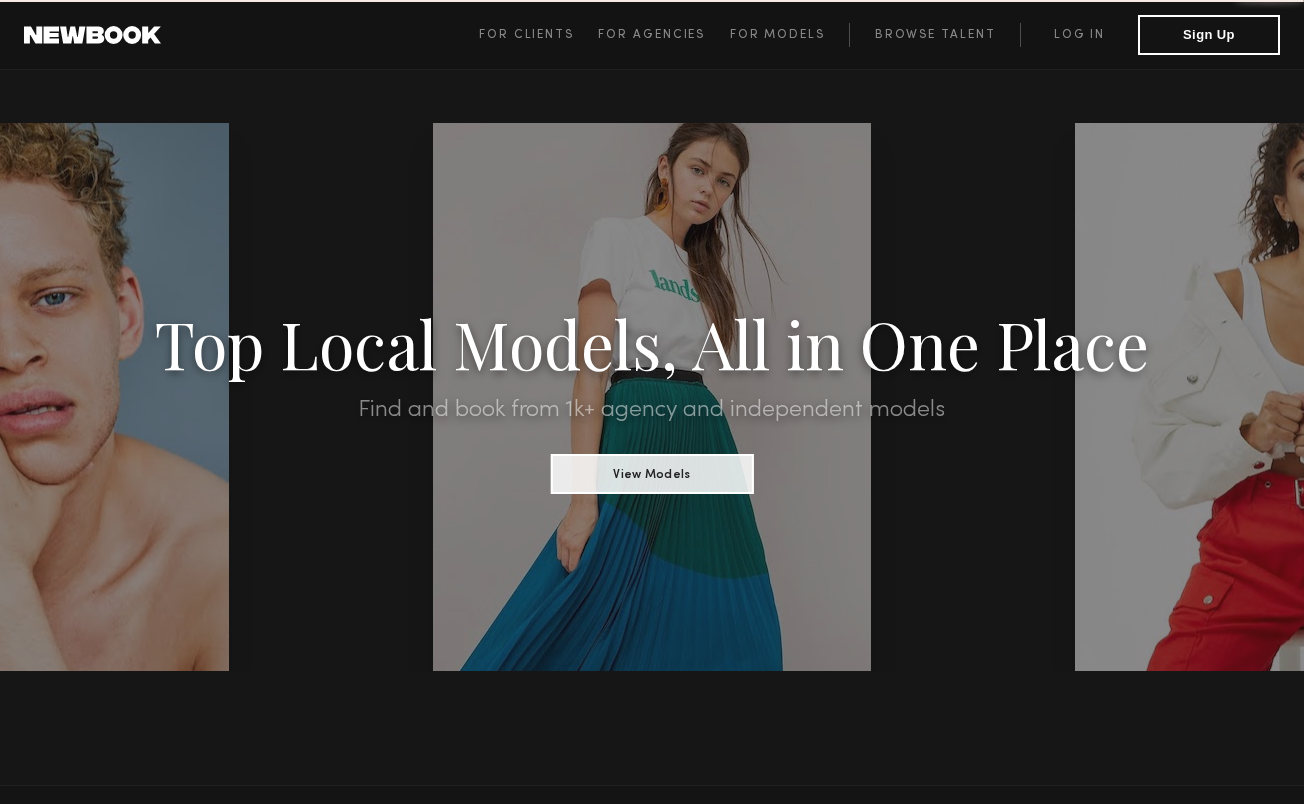 scroll, scrollTop: 0, scrollLeft: 0, axis: both 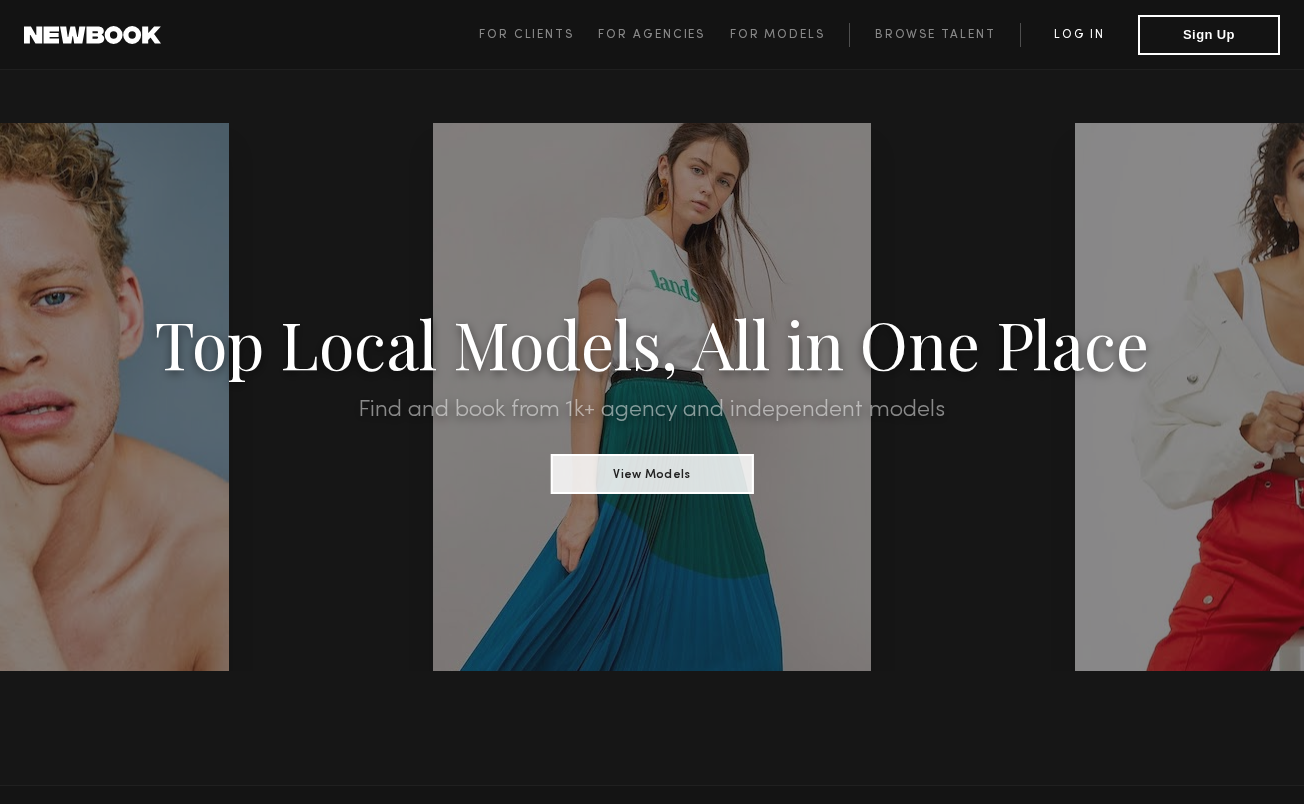 click on "Log in" 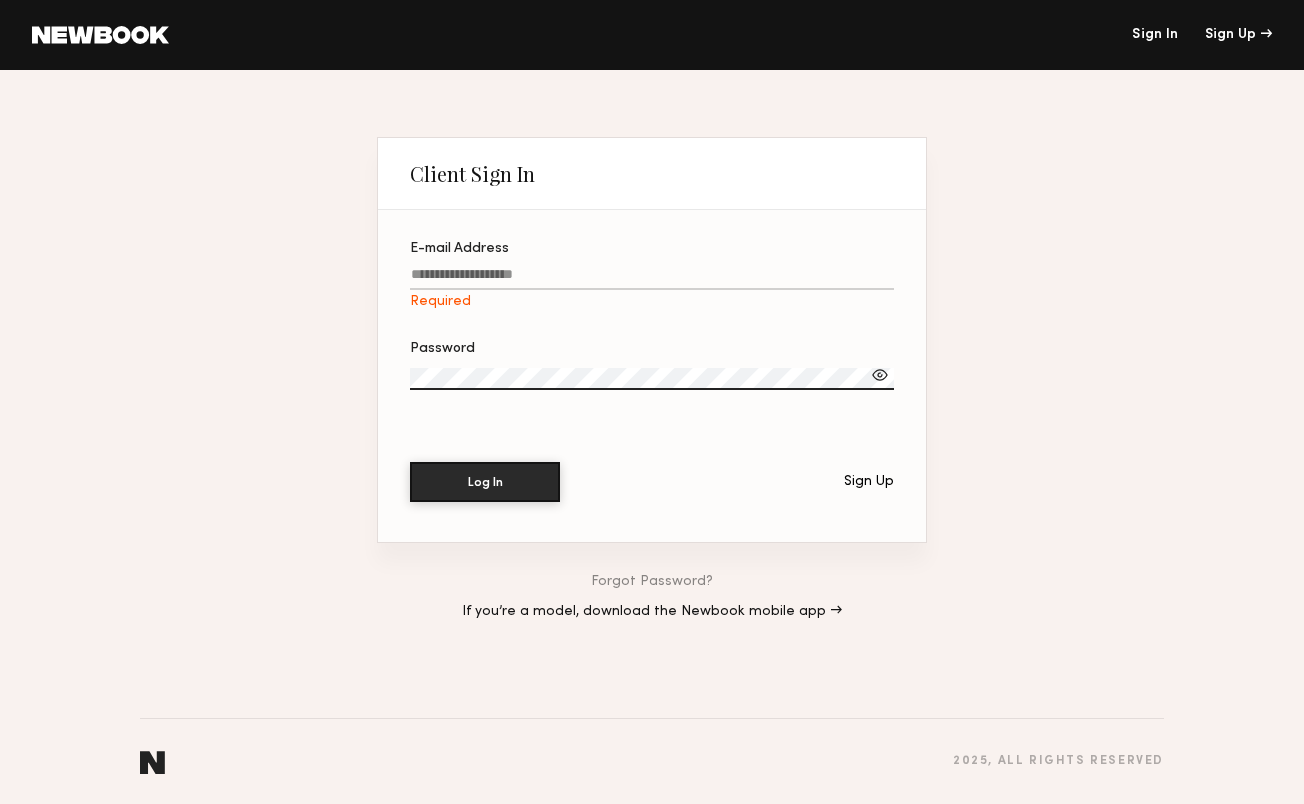 type on "**********" 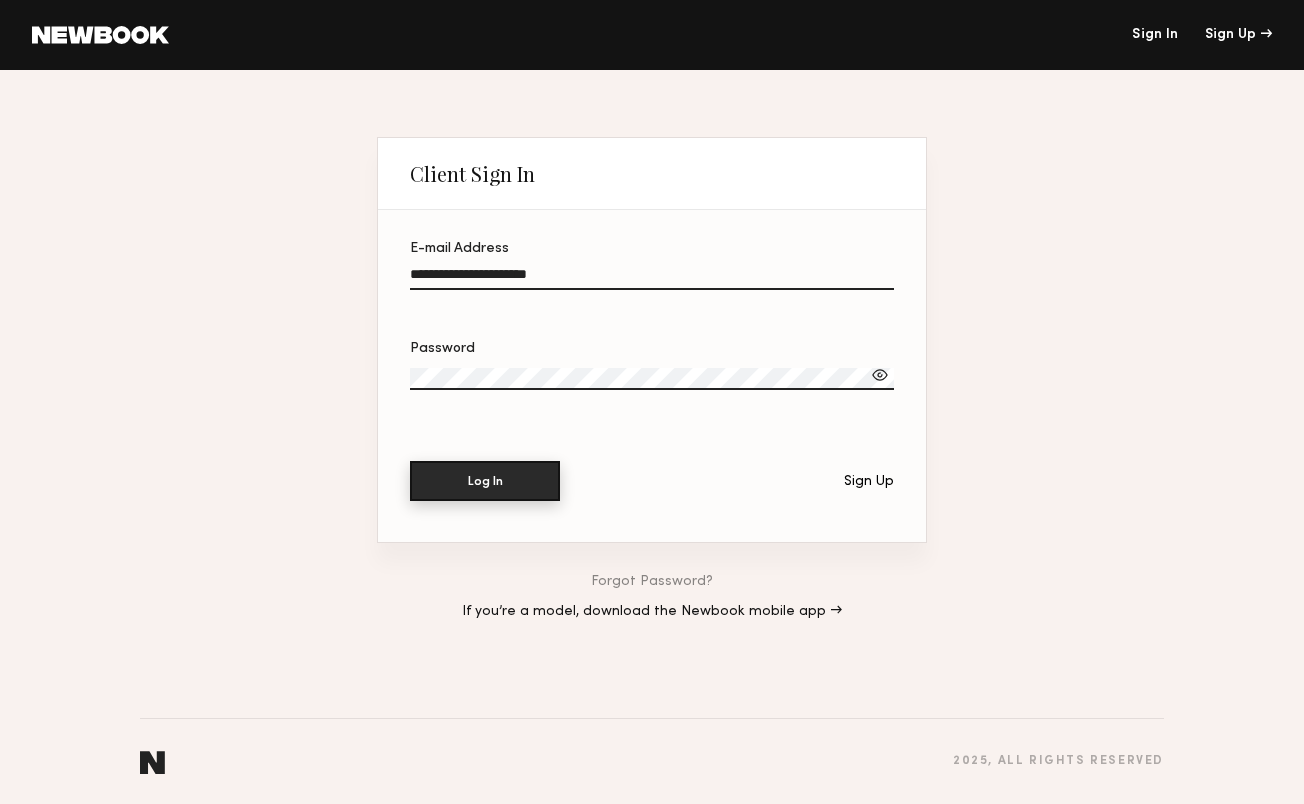 click on "Log In" 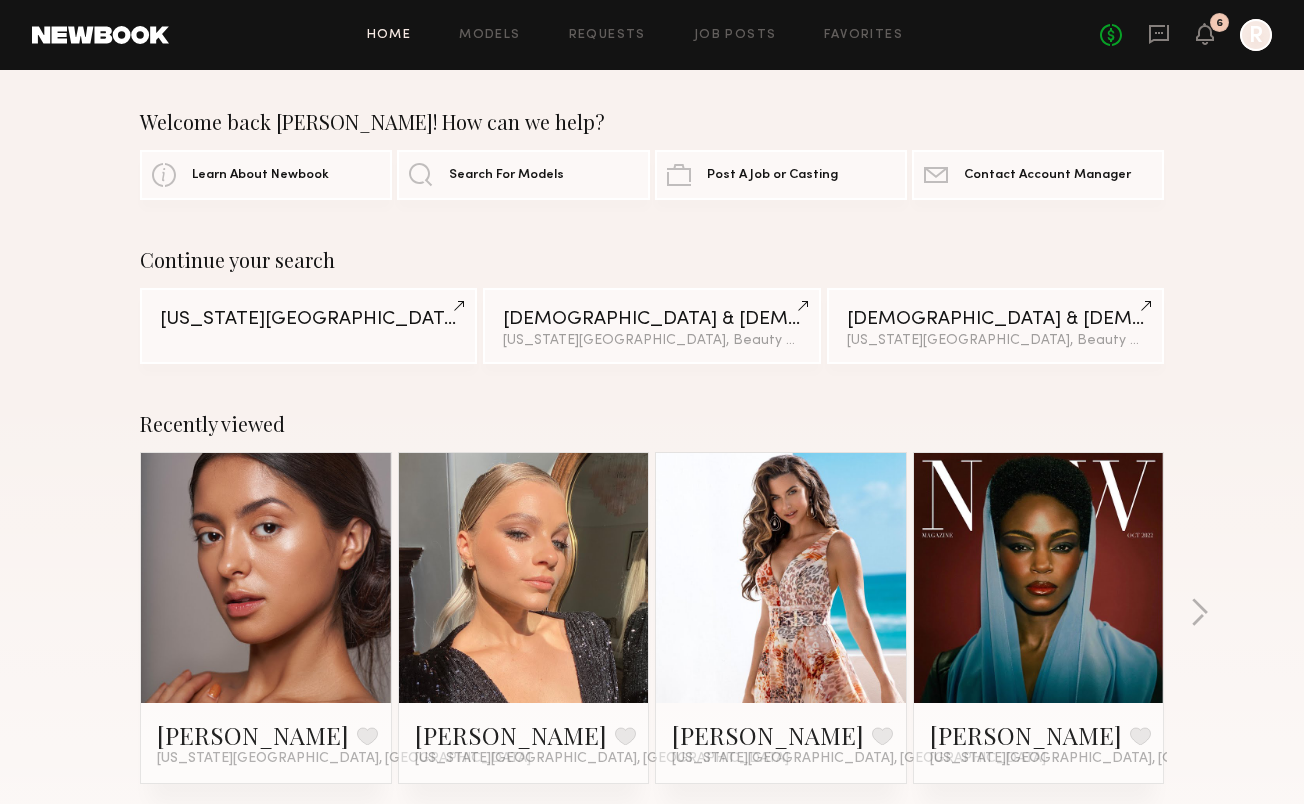 scroll, scrollTop: 0, scrollLeft: 0, axis: both 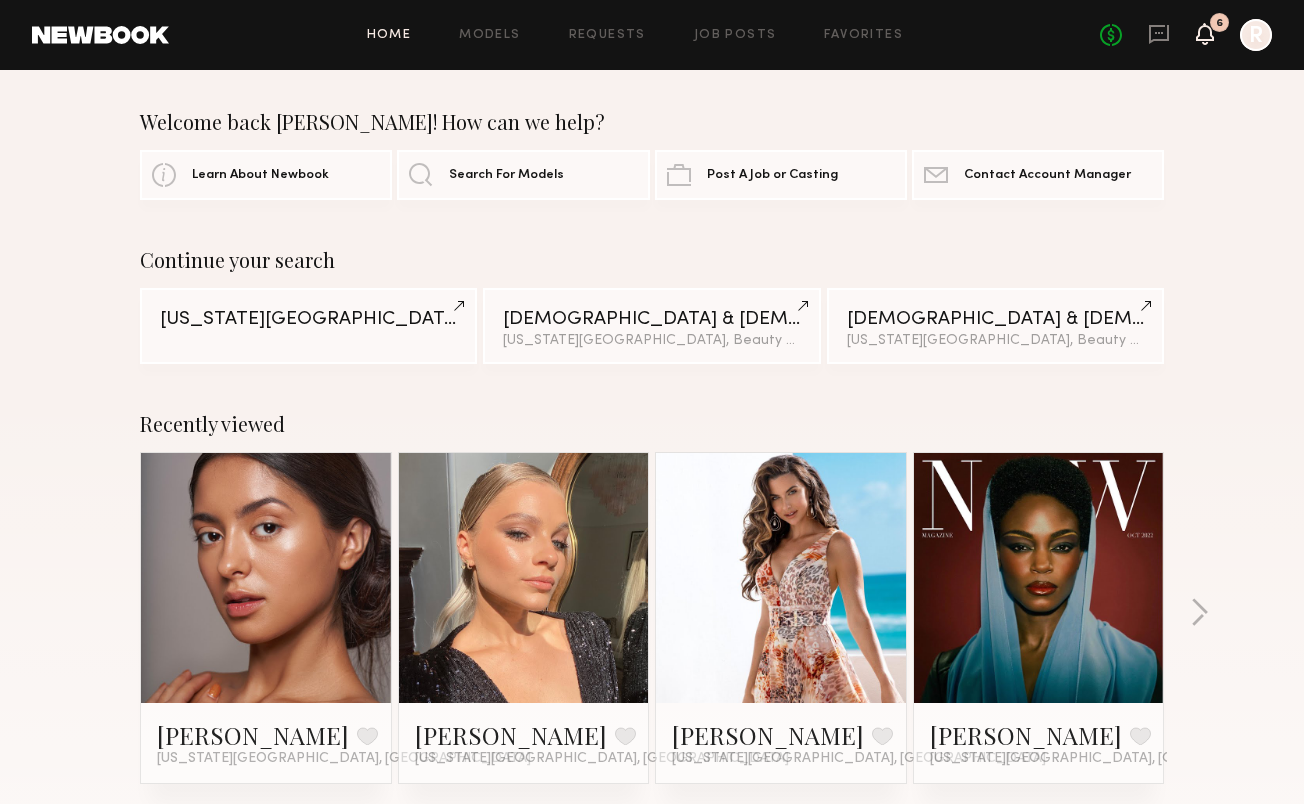 click 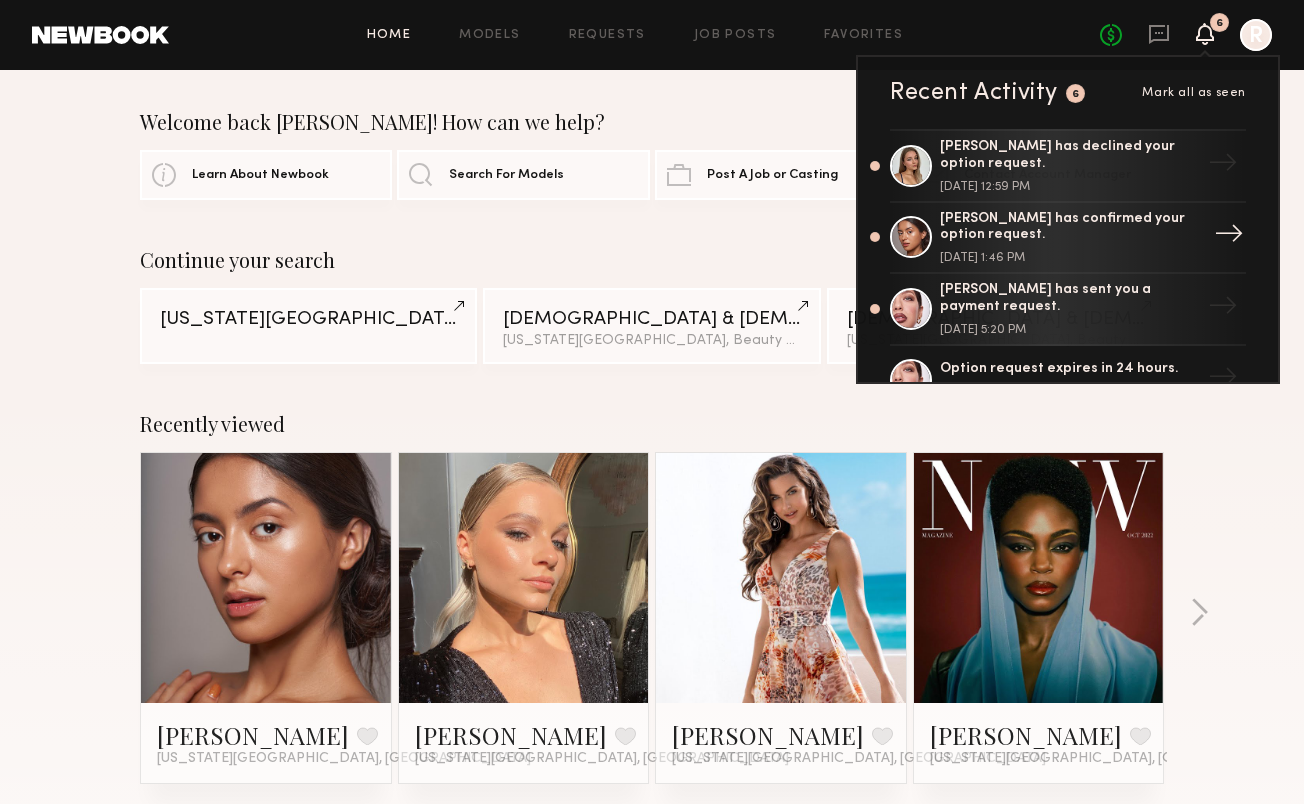 click on "[PERSON_NAME] has confirmed your option request." 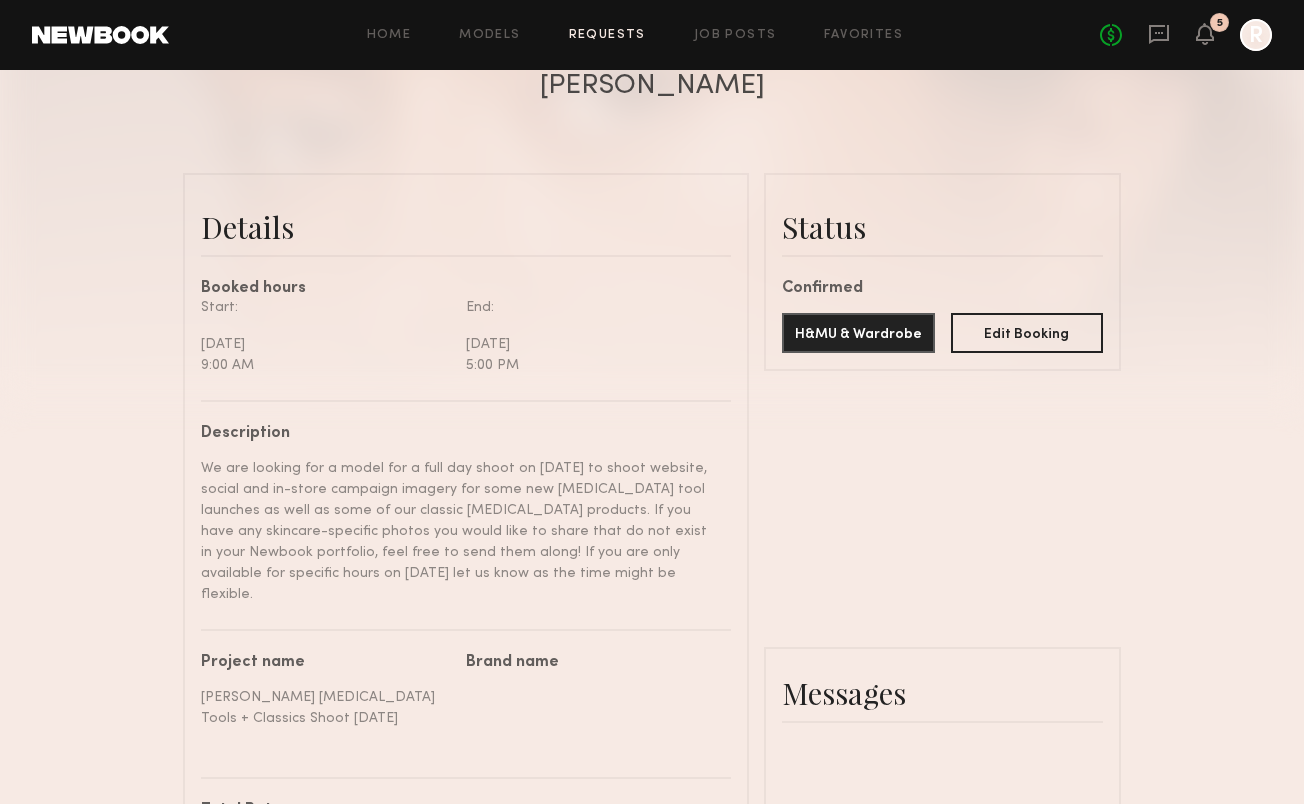 scroll, scrollTop: 398, scrollLeft: 0, axis: vertical 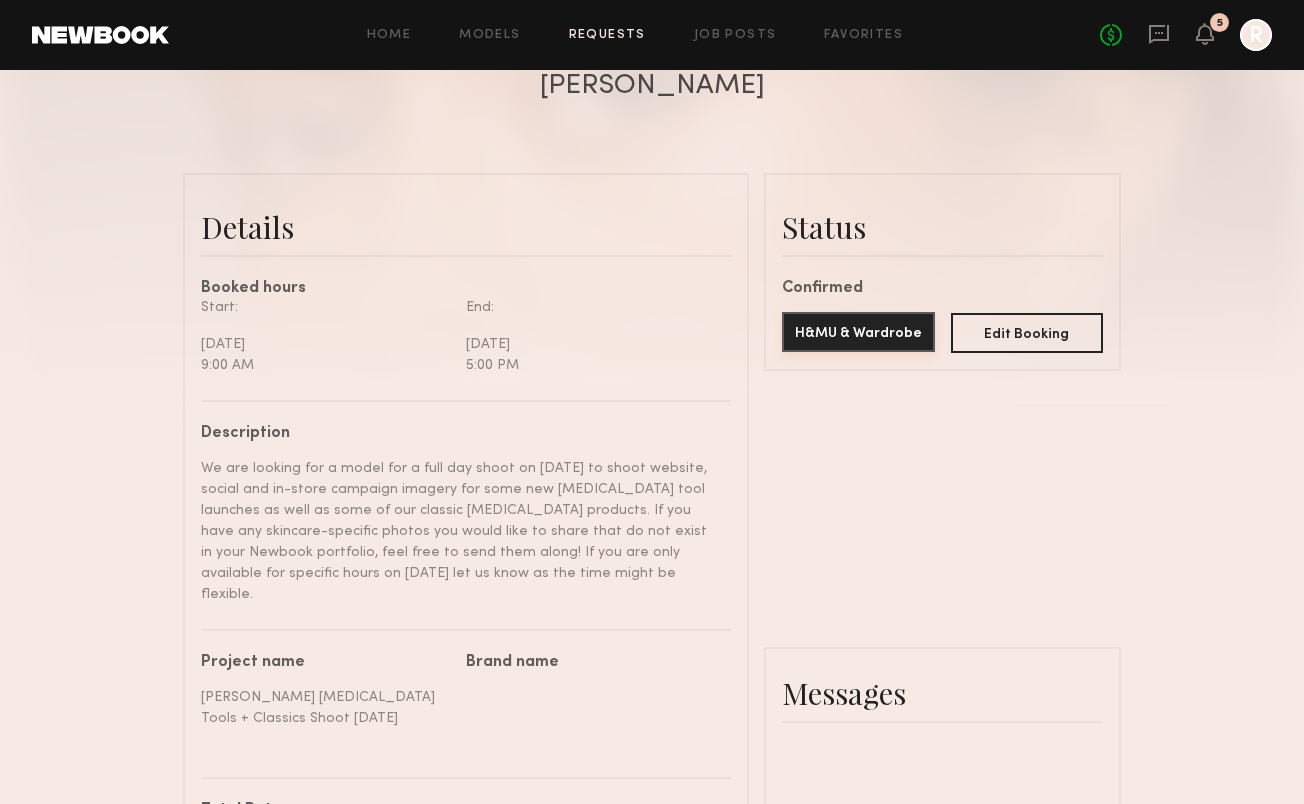 click on "H&MU & Wardrobe" 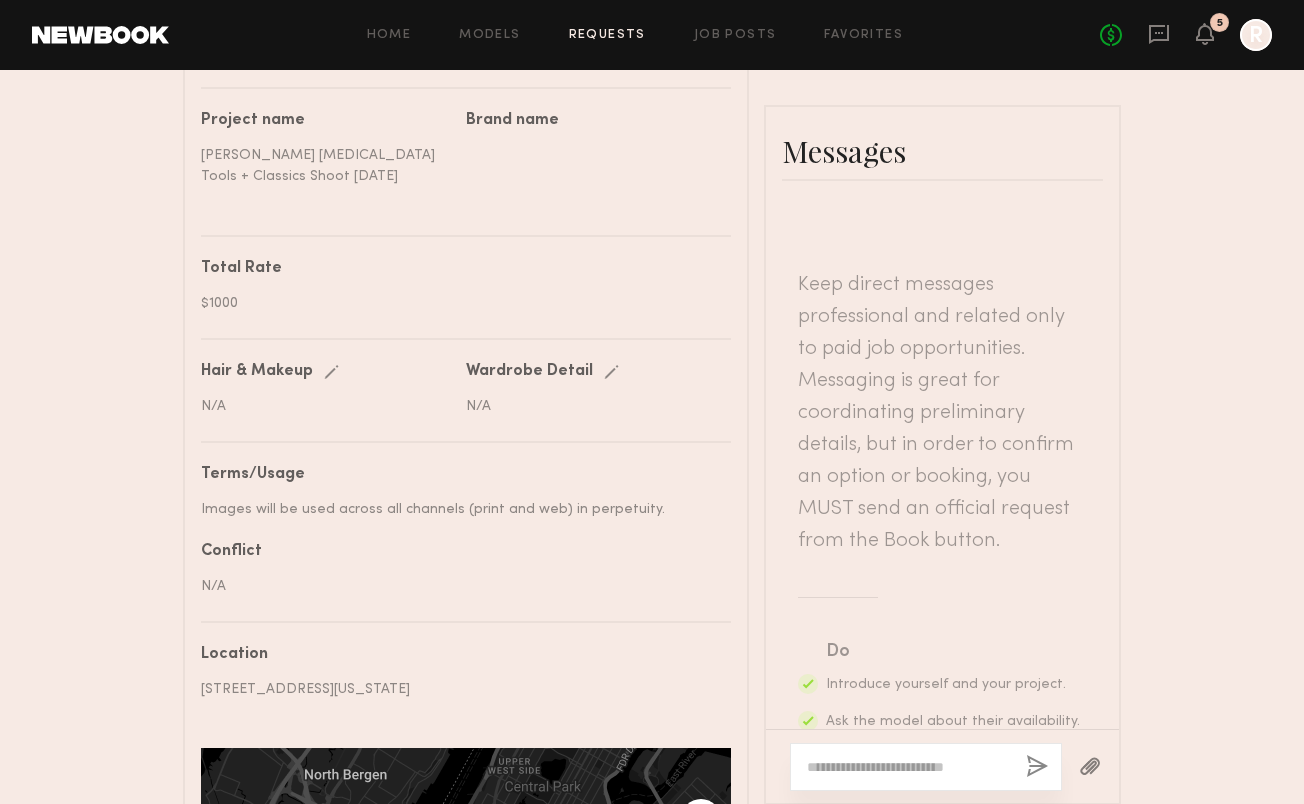scroll, scrollTop: 938, scrollLeft: 0, axis: vertical 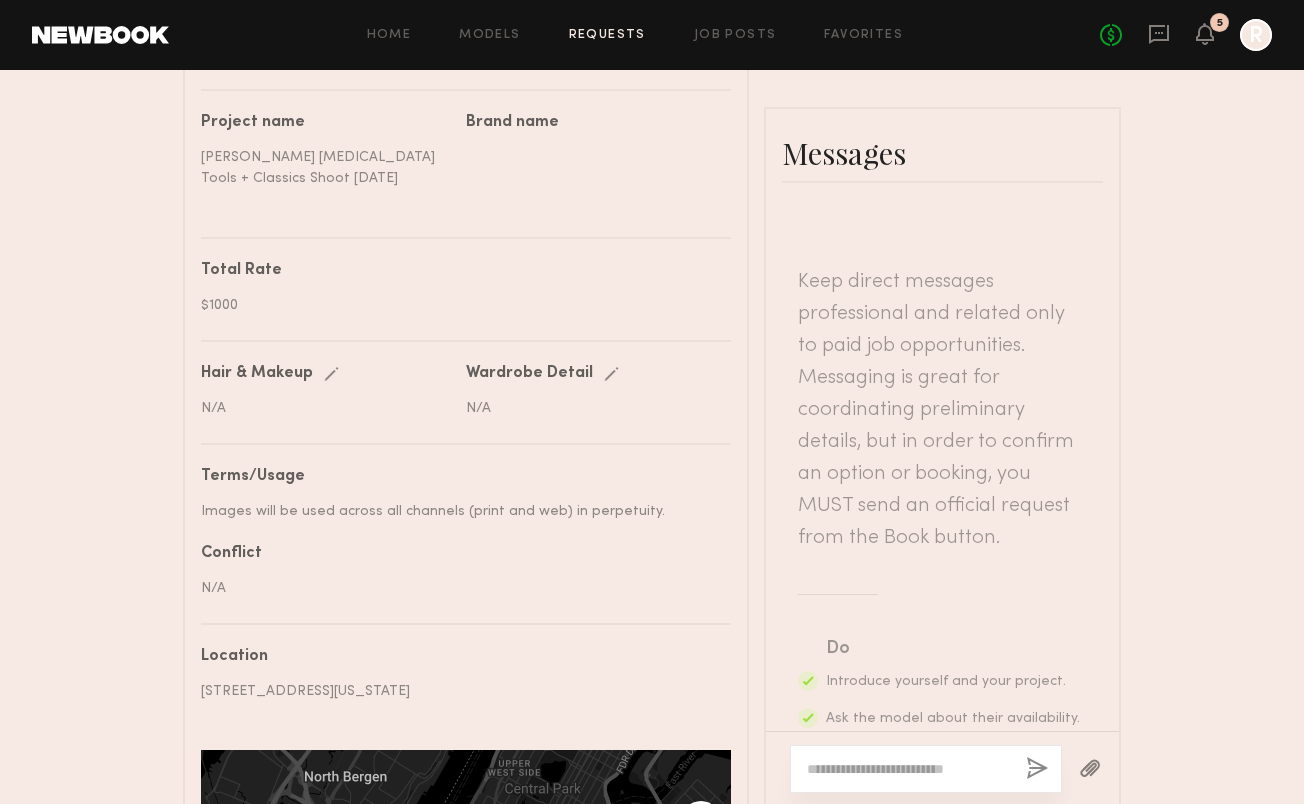 click on "N/A" 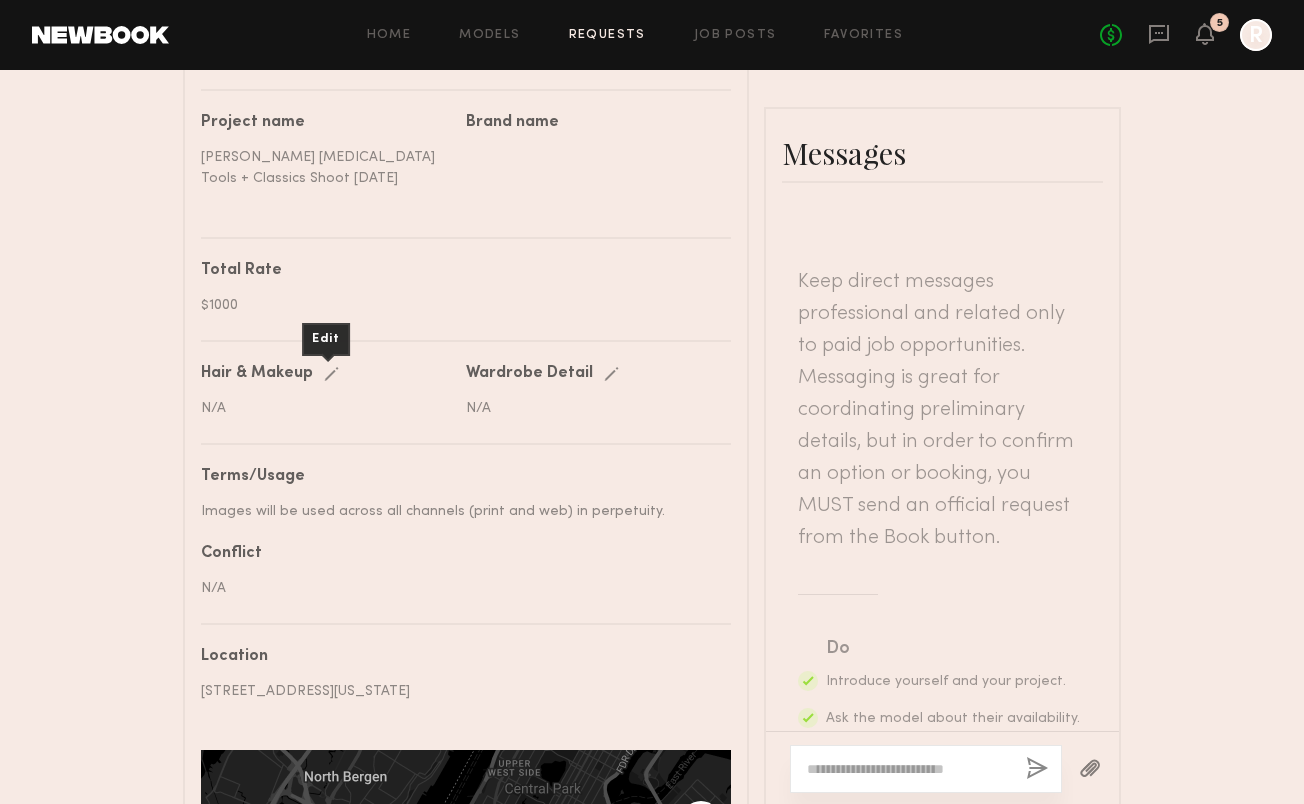 click on "Edit" 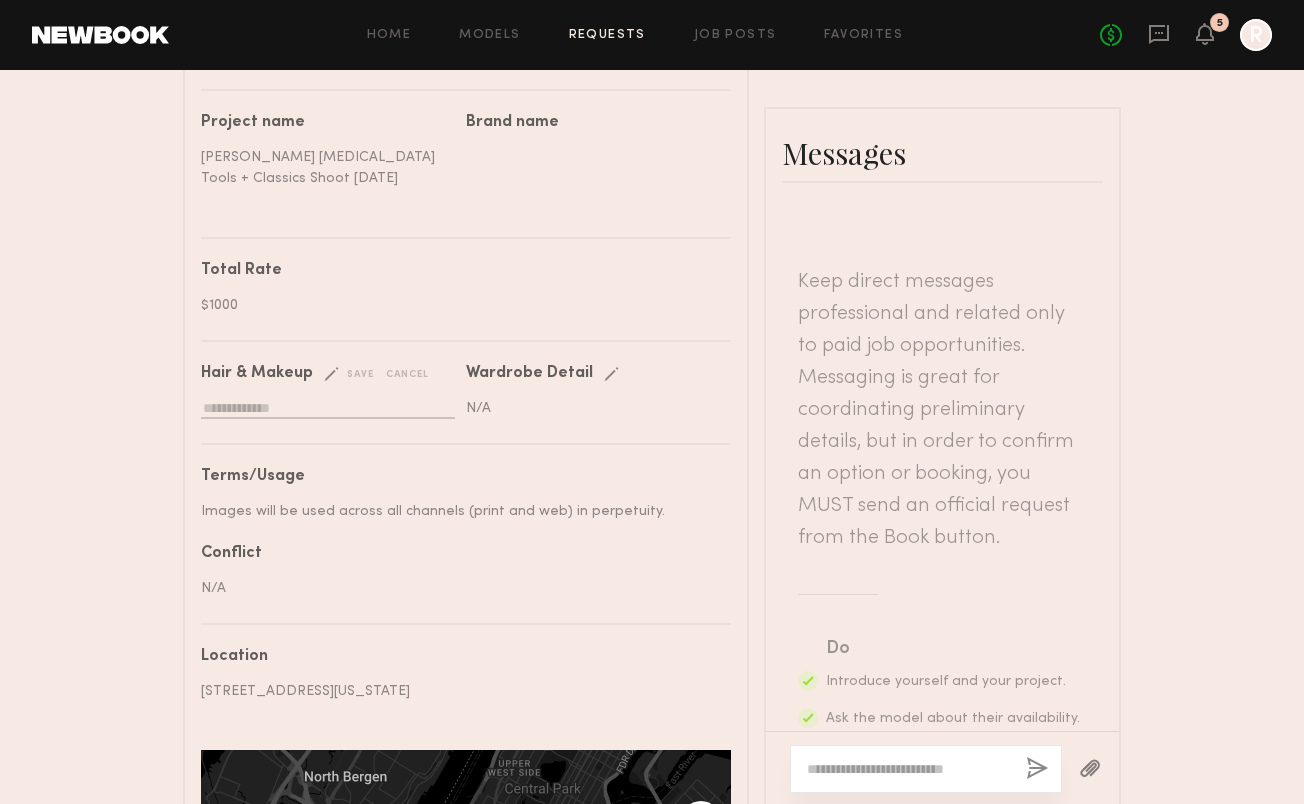 click 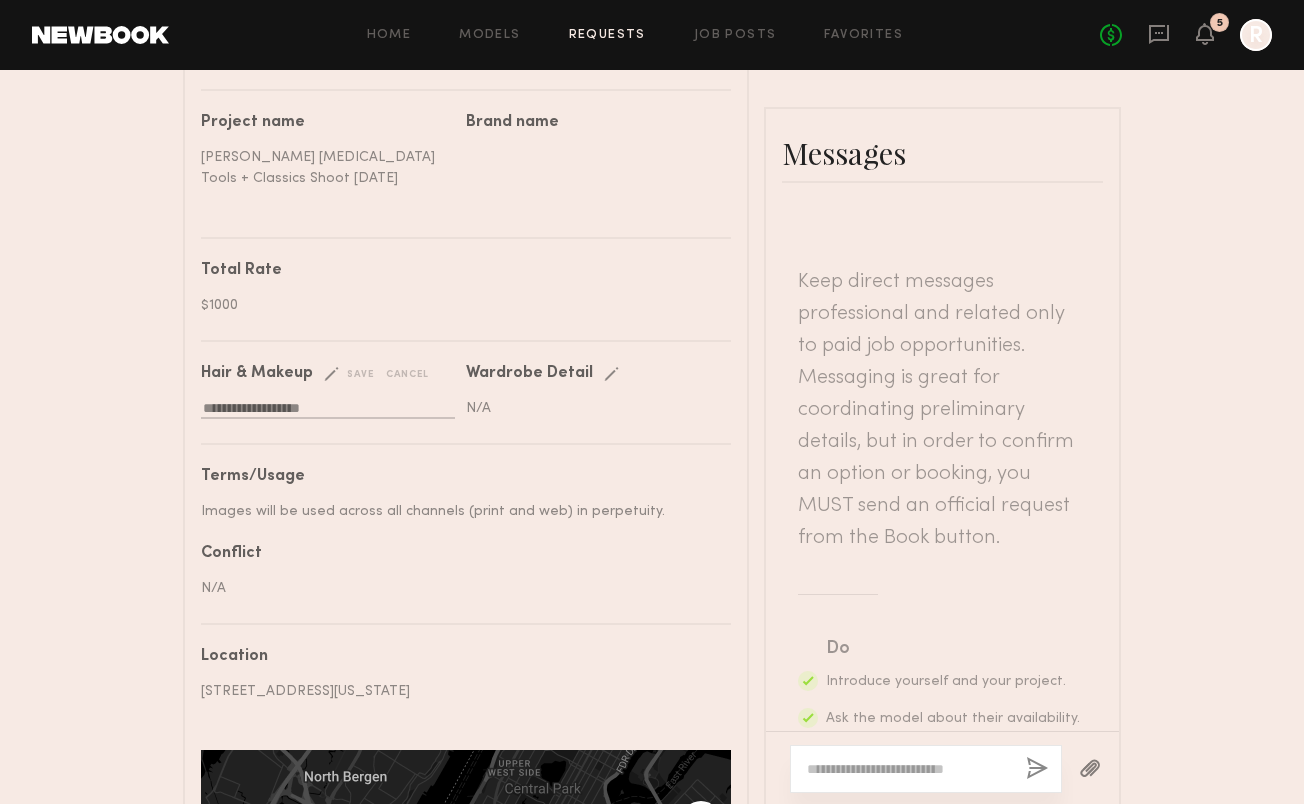 type on "**********" 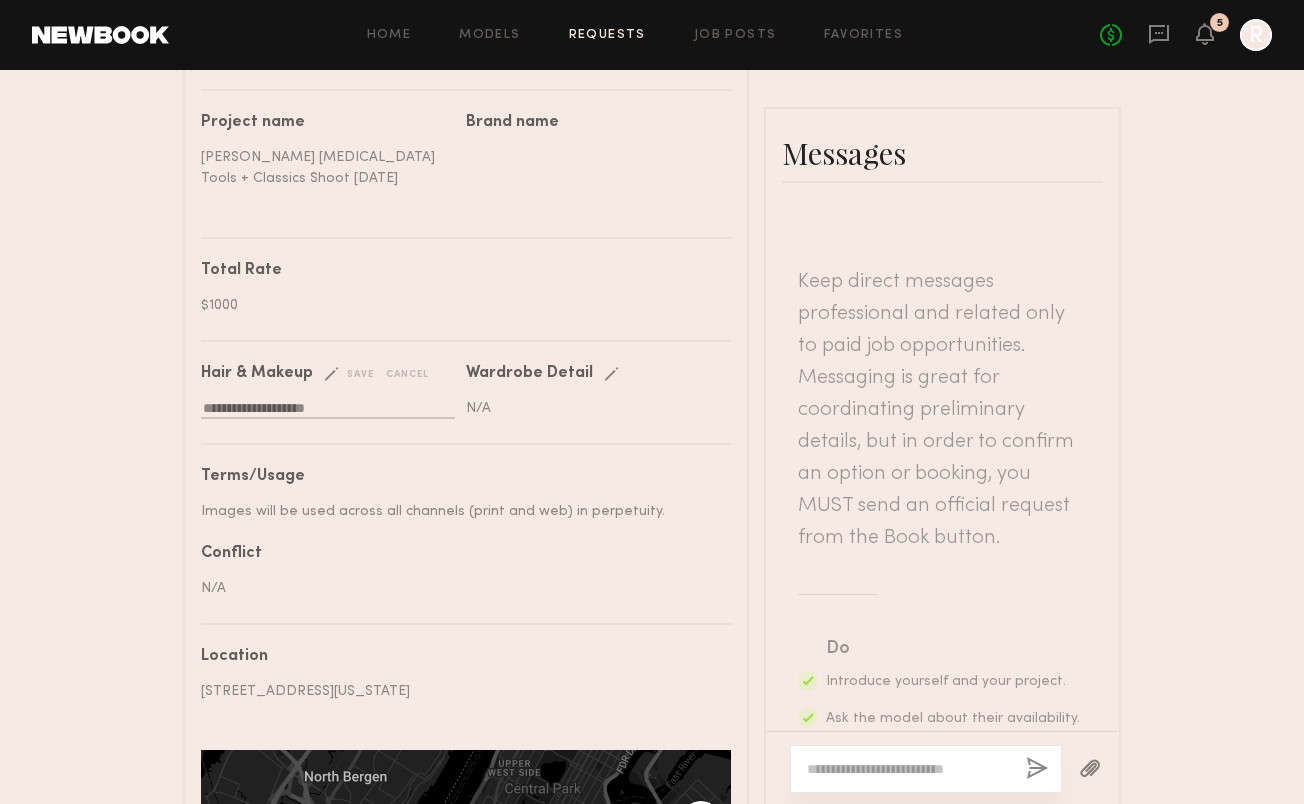 drag, startPoint x: 352, startPoint y: 383, endPoint x: 146, endPoint y: 370, distance: 206.40979 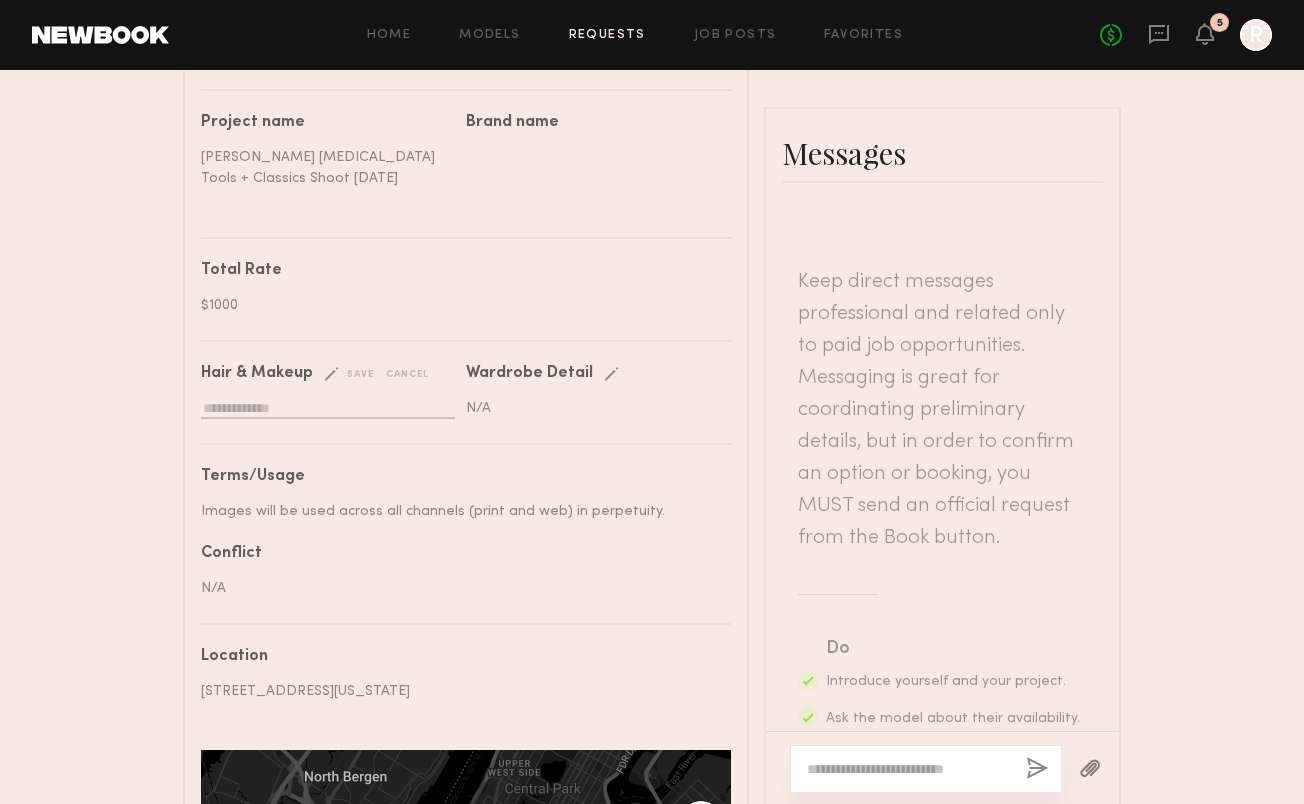 click on "cancel" 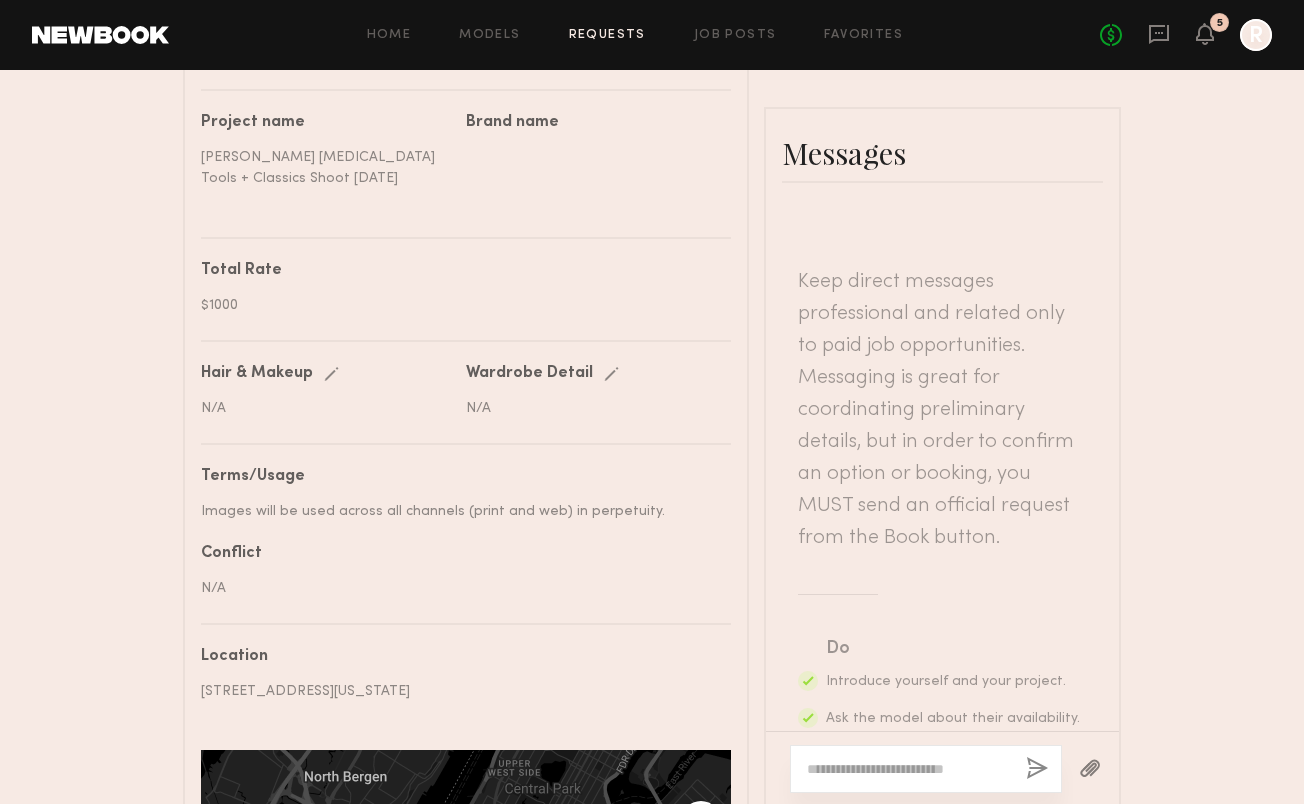 click 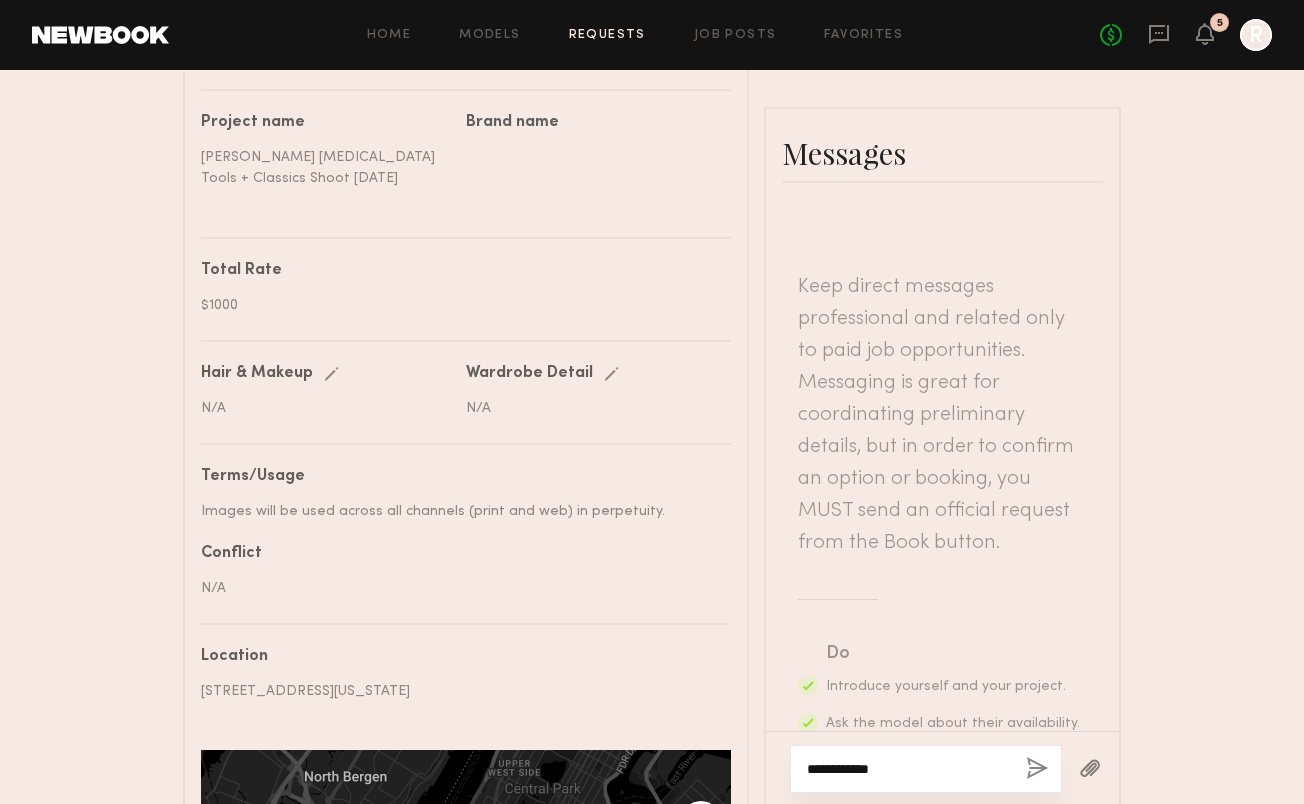 scroll, scrollTop: 0, scrollLeft: 0, axis: both 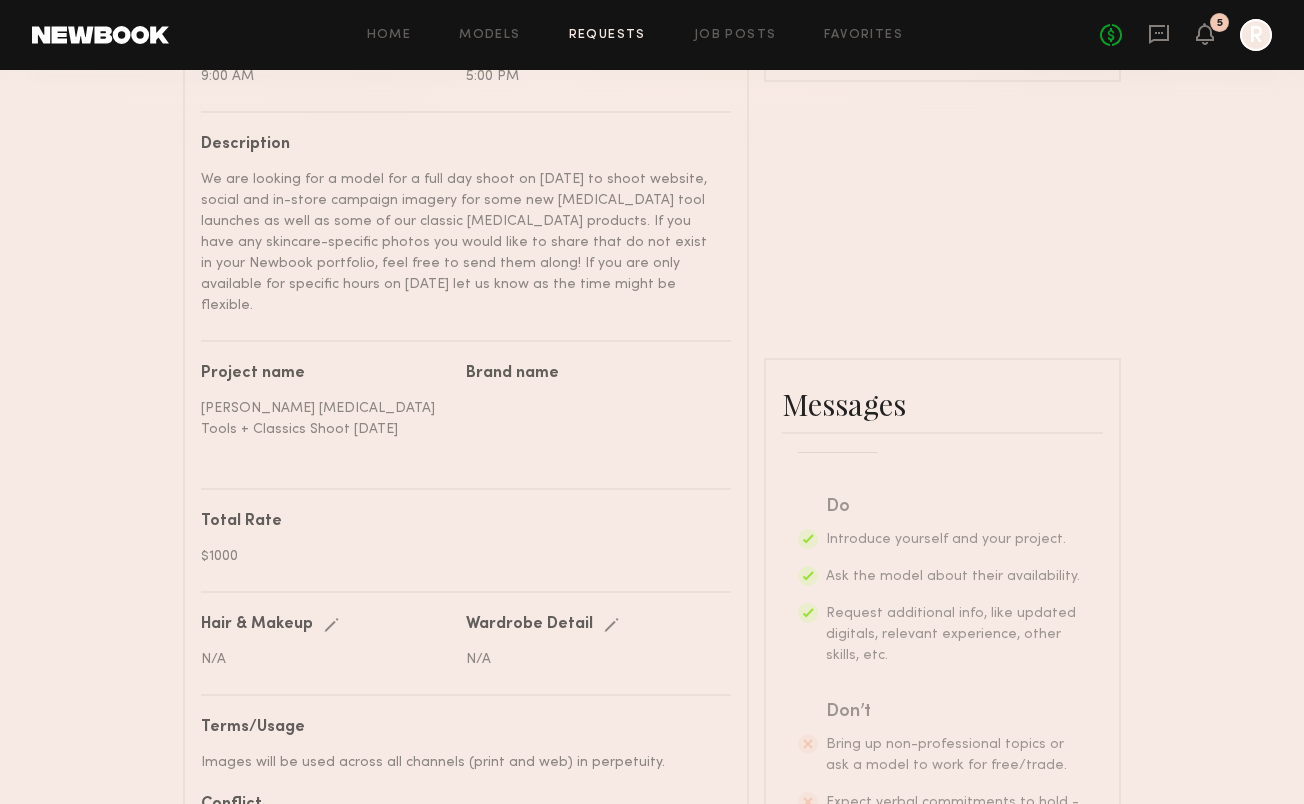 drag, startPoint x: 912, startPoint y: 762, endPoint x: 879, endPoint y: 739, distance: 40.22437 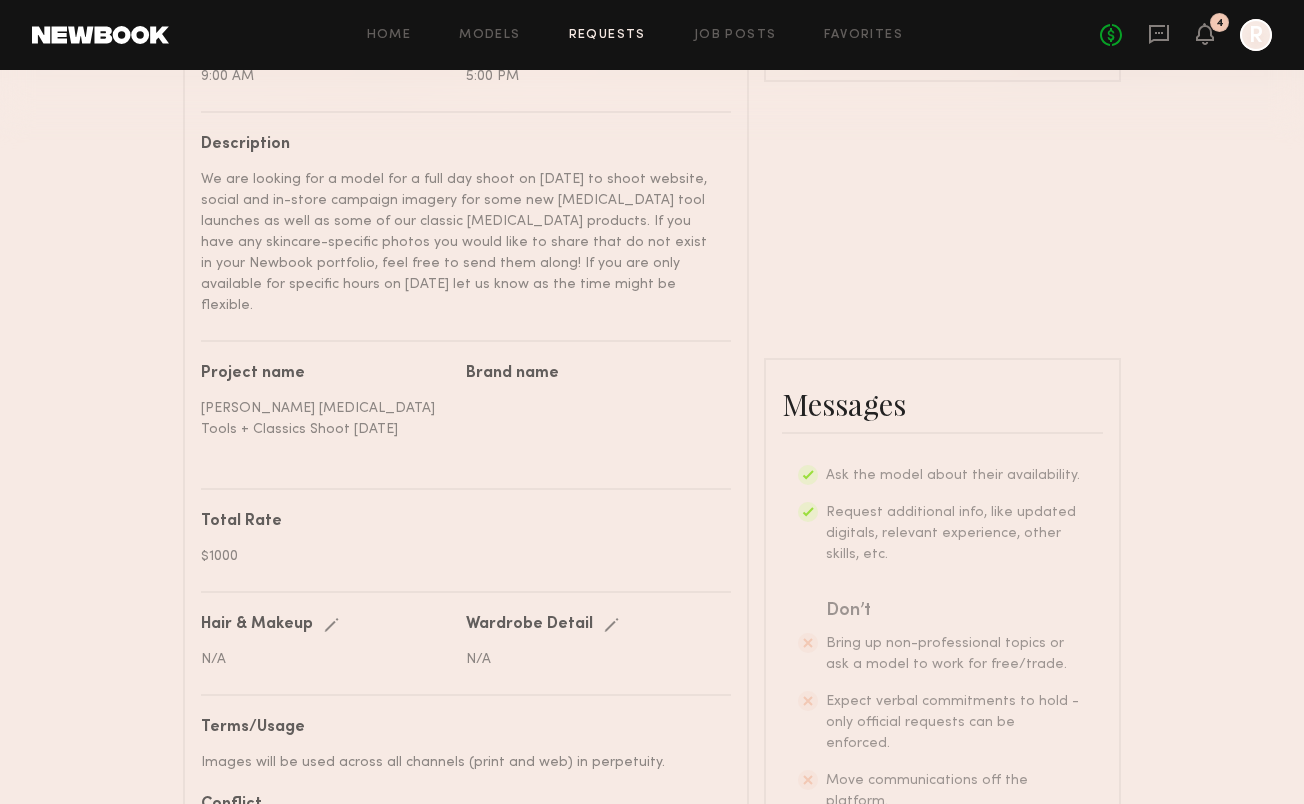 scroll, scrollTop: 498, scrollLeft: 0, axis: vertical 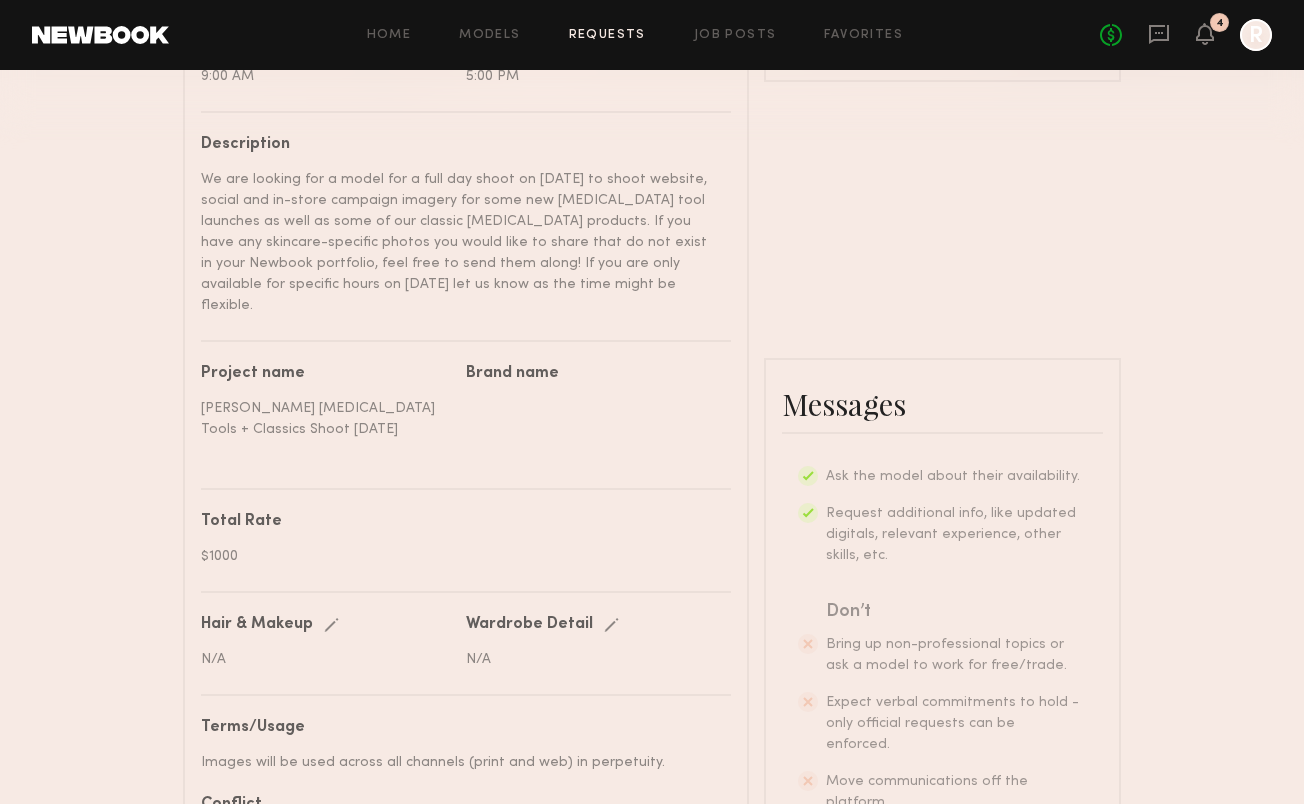drag, startPoint x: 962, startPoint y: 758, endPoint x: 798, endPoint y: 723, distance: 167.69318 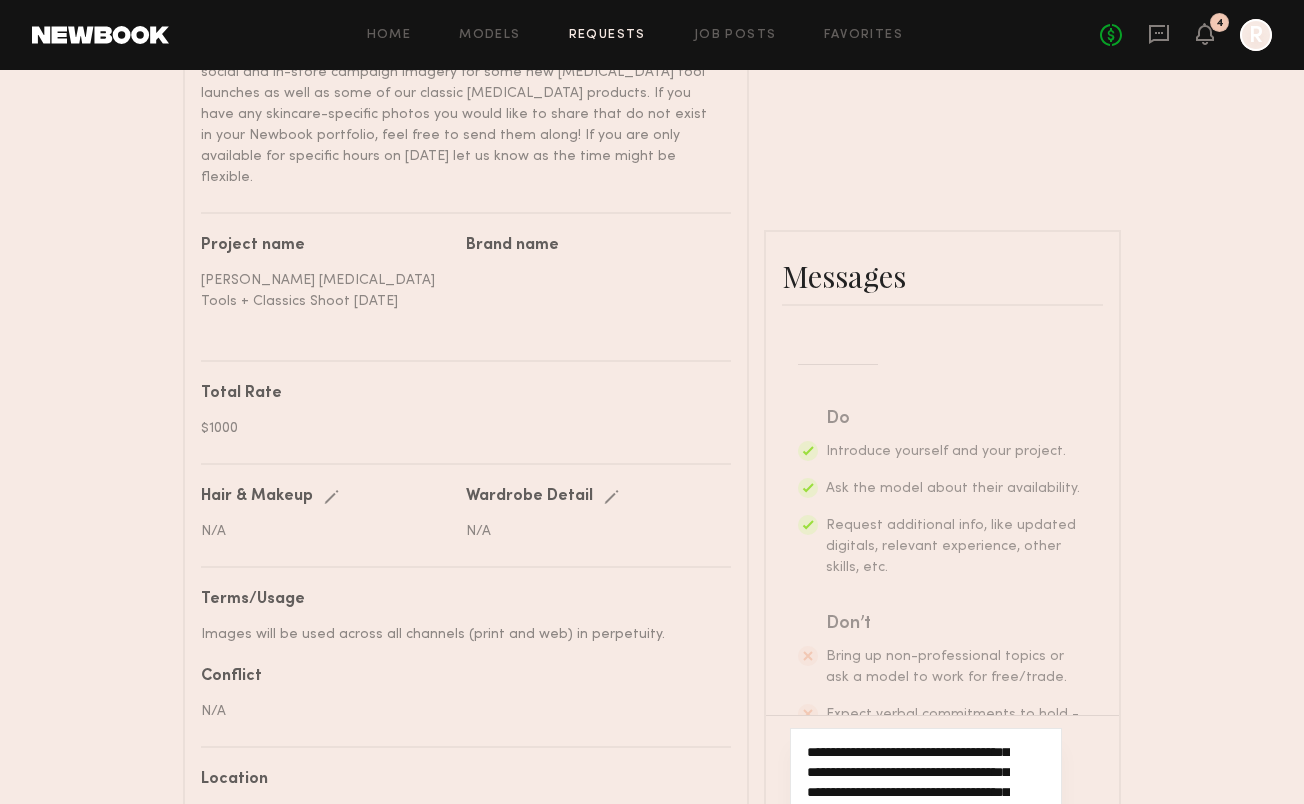 scroll, scrollTop: 827, scrollLeft: 0, axis: vertical 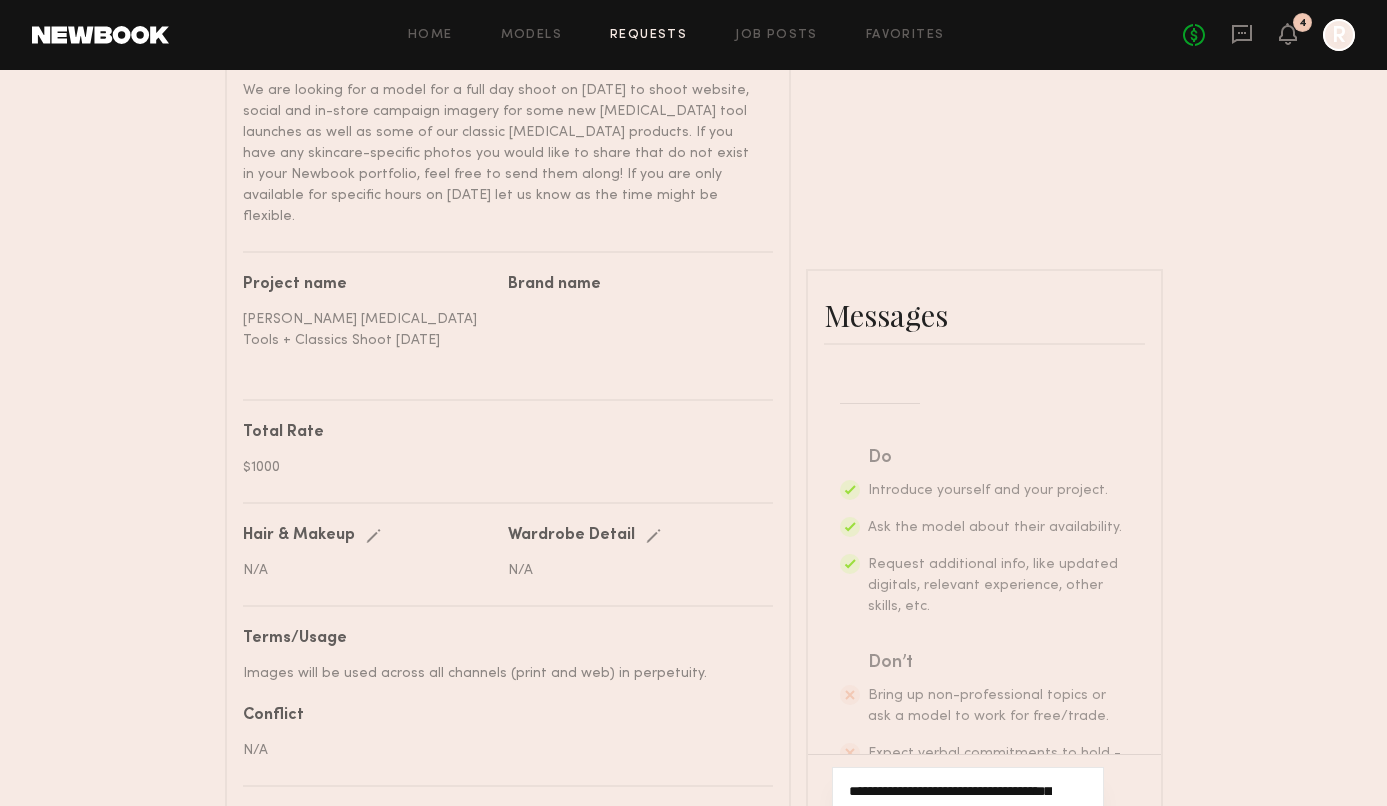 click on "**********" 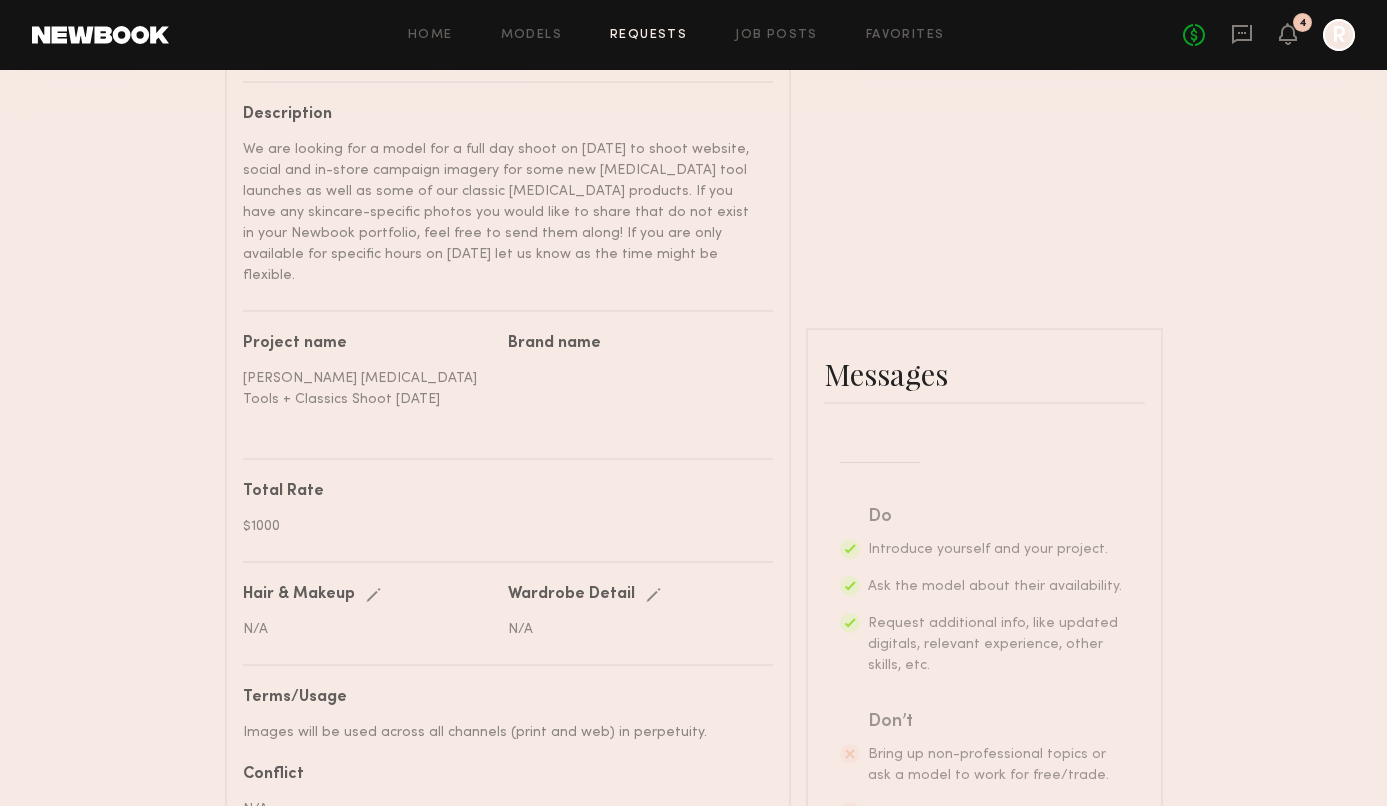 scroll, scrollTop: 714, scrollLeft: 0, axis: vertical 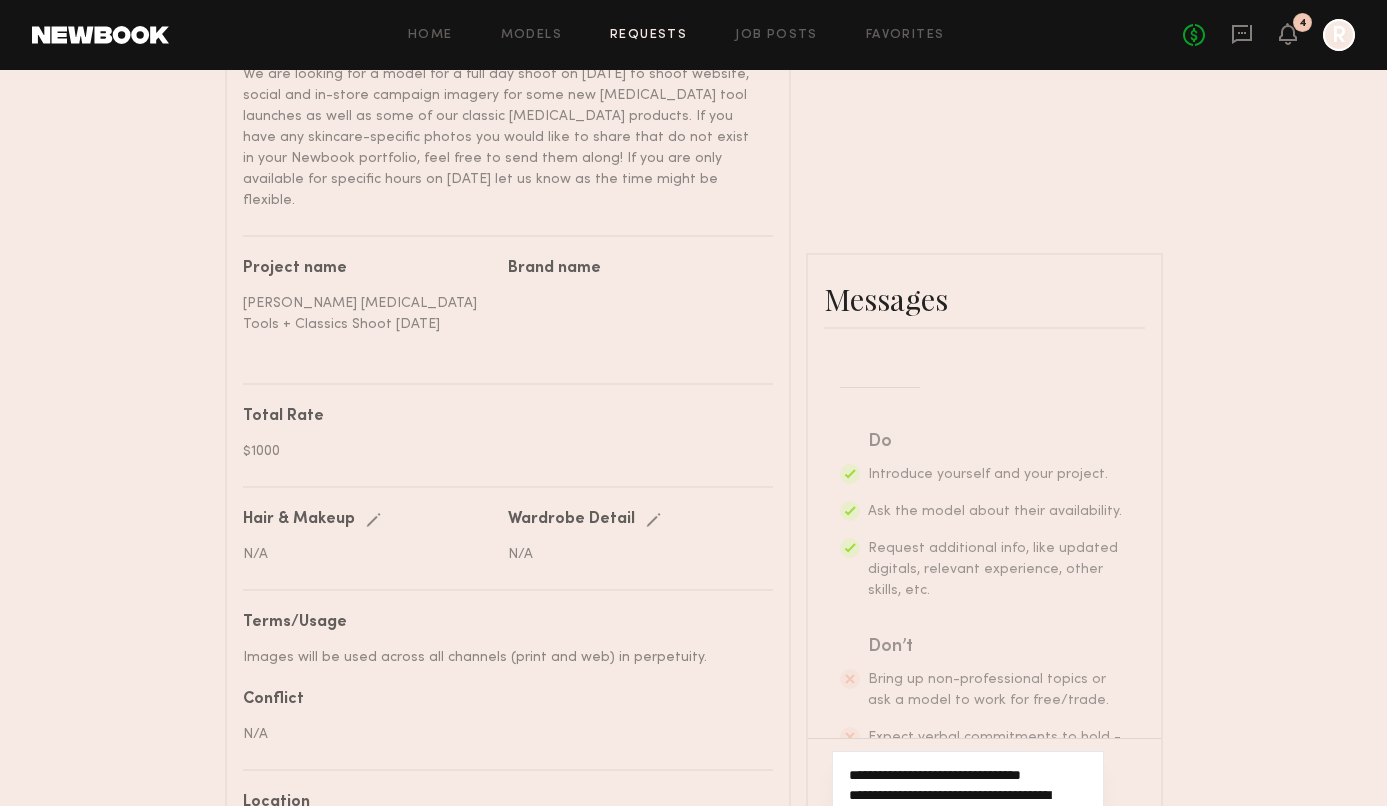 click on "**********" 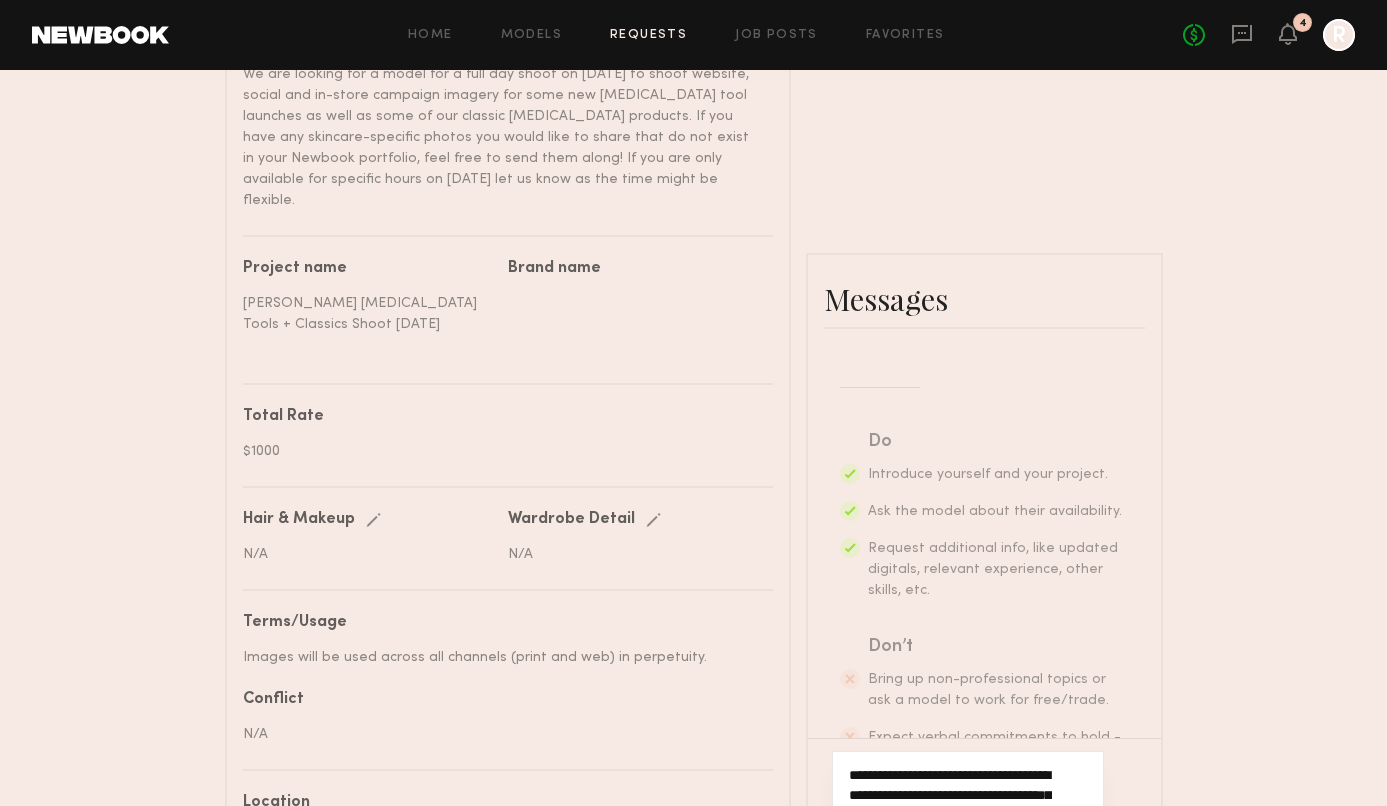 scroll, scrollTop: 0, scrollLeft: 0, axis: both 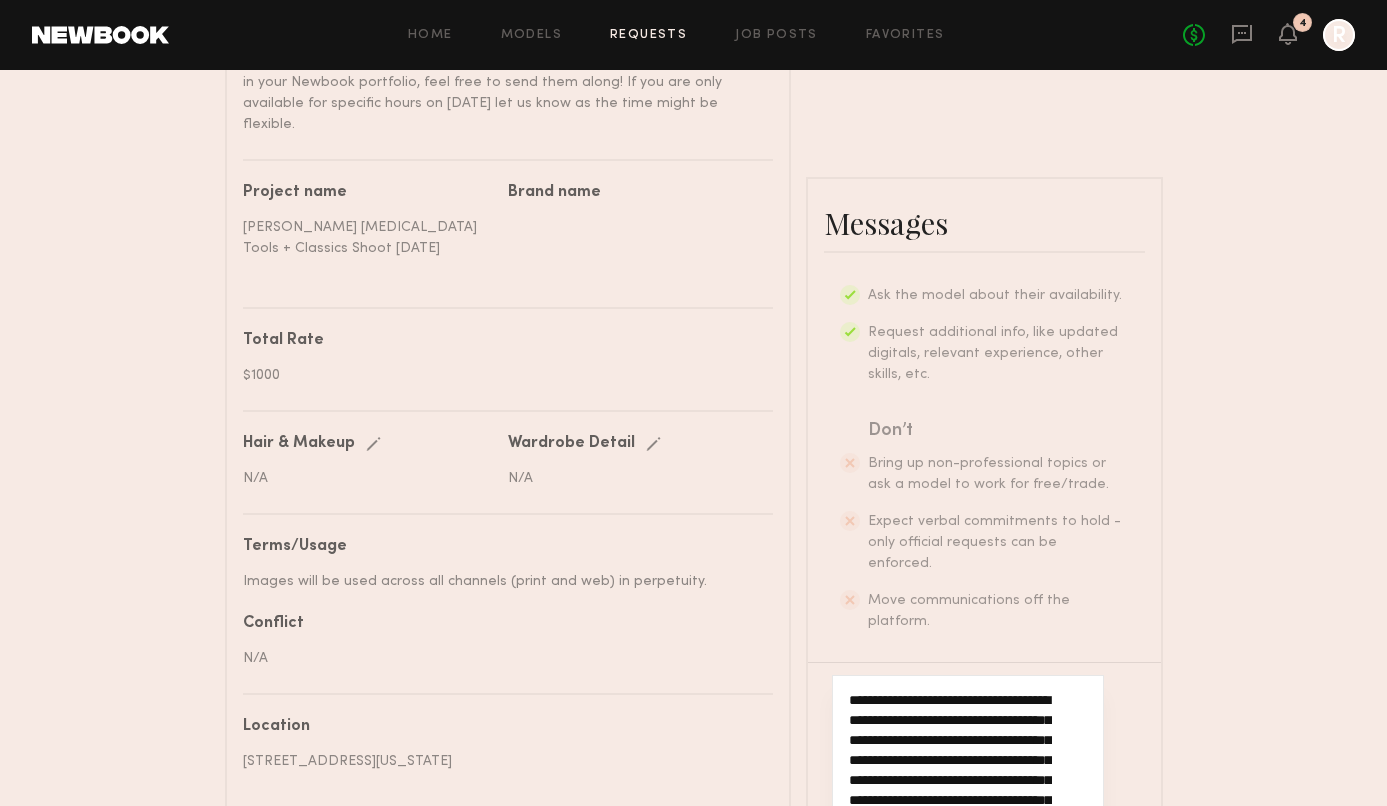 click on "**********" 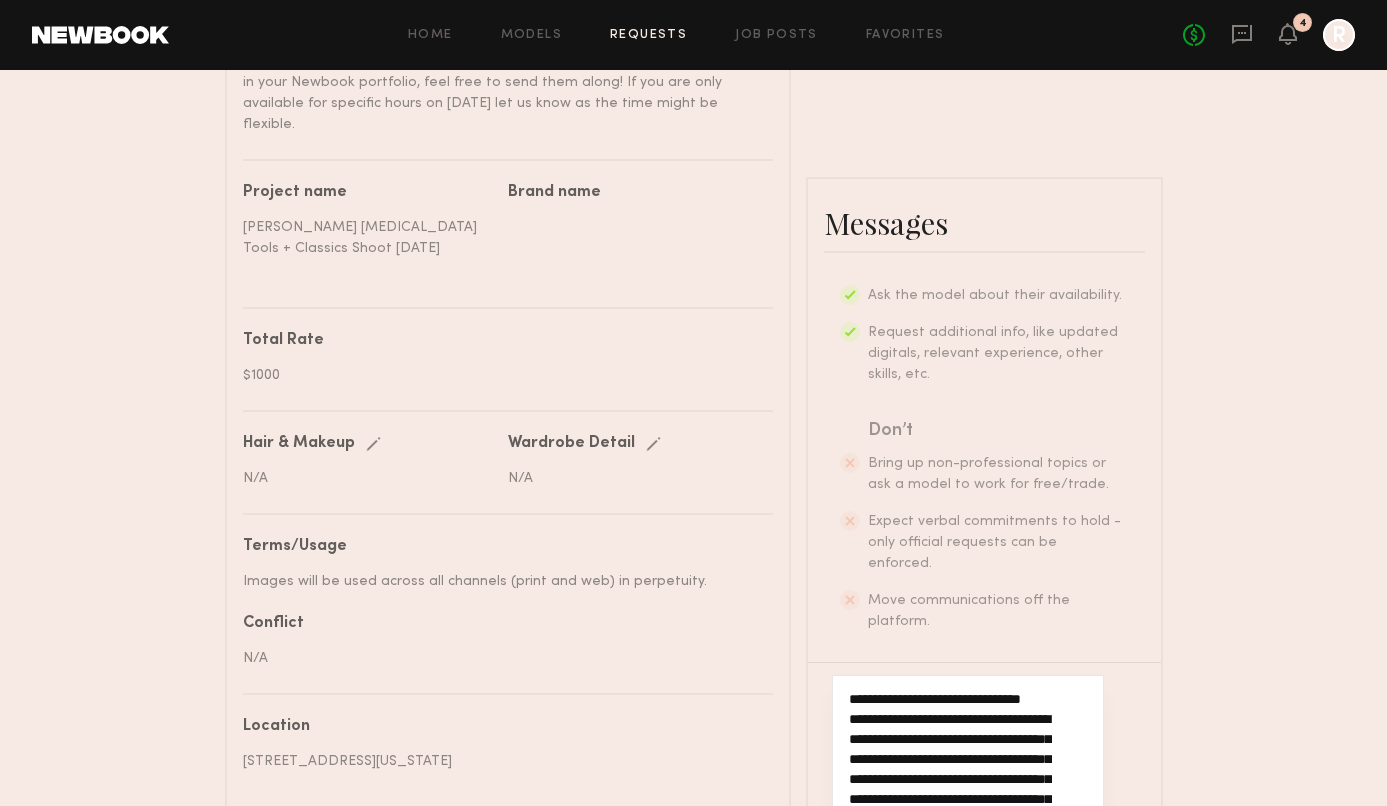 scroll, scrollTop: 460, scrollLeft: 0, axis: vertical 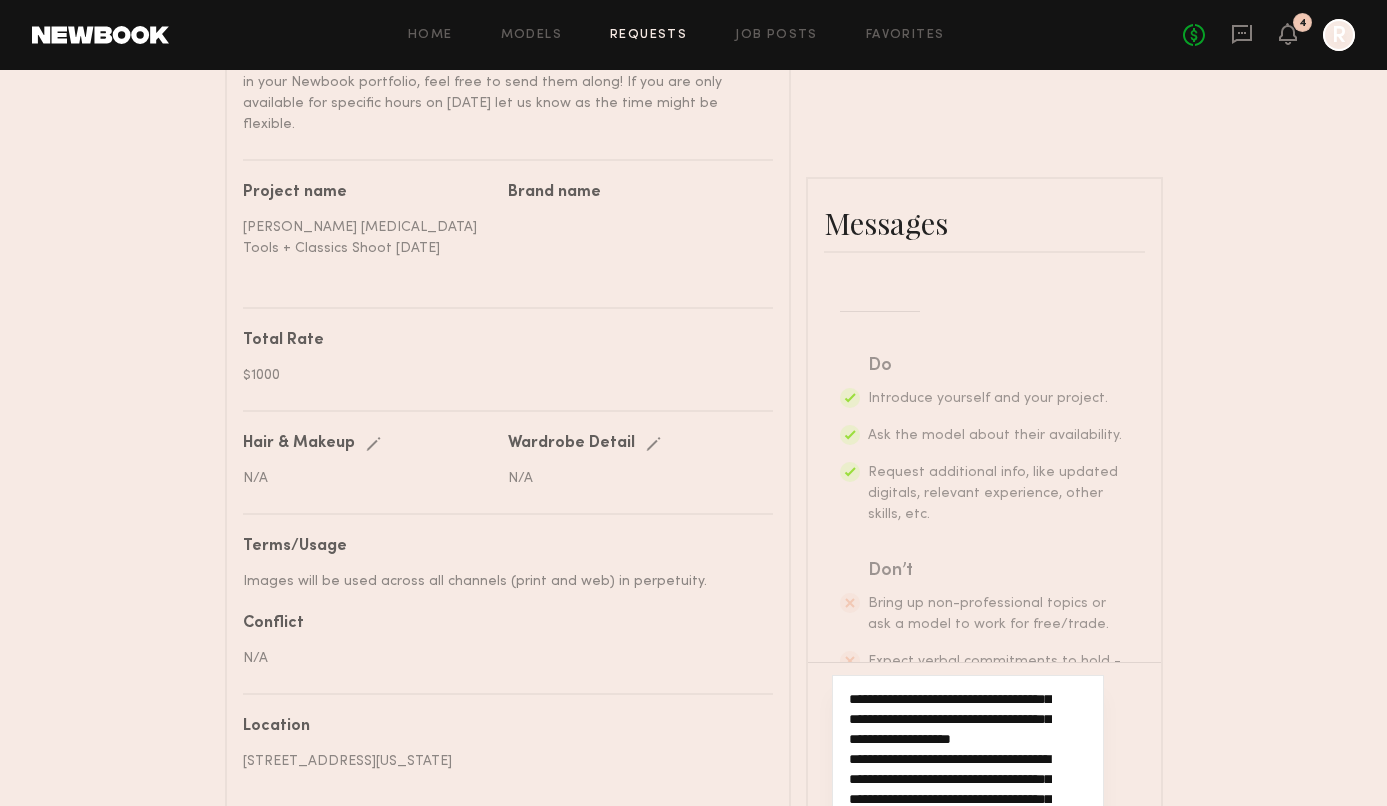 click on "**********" 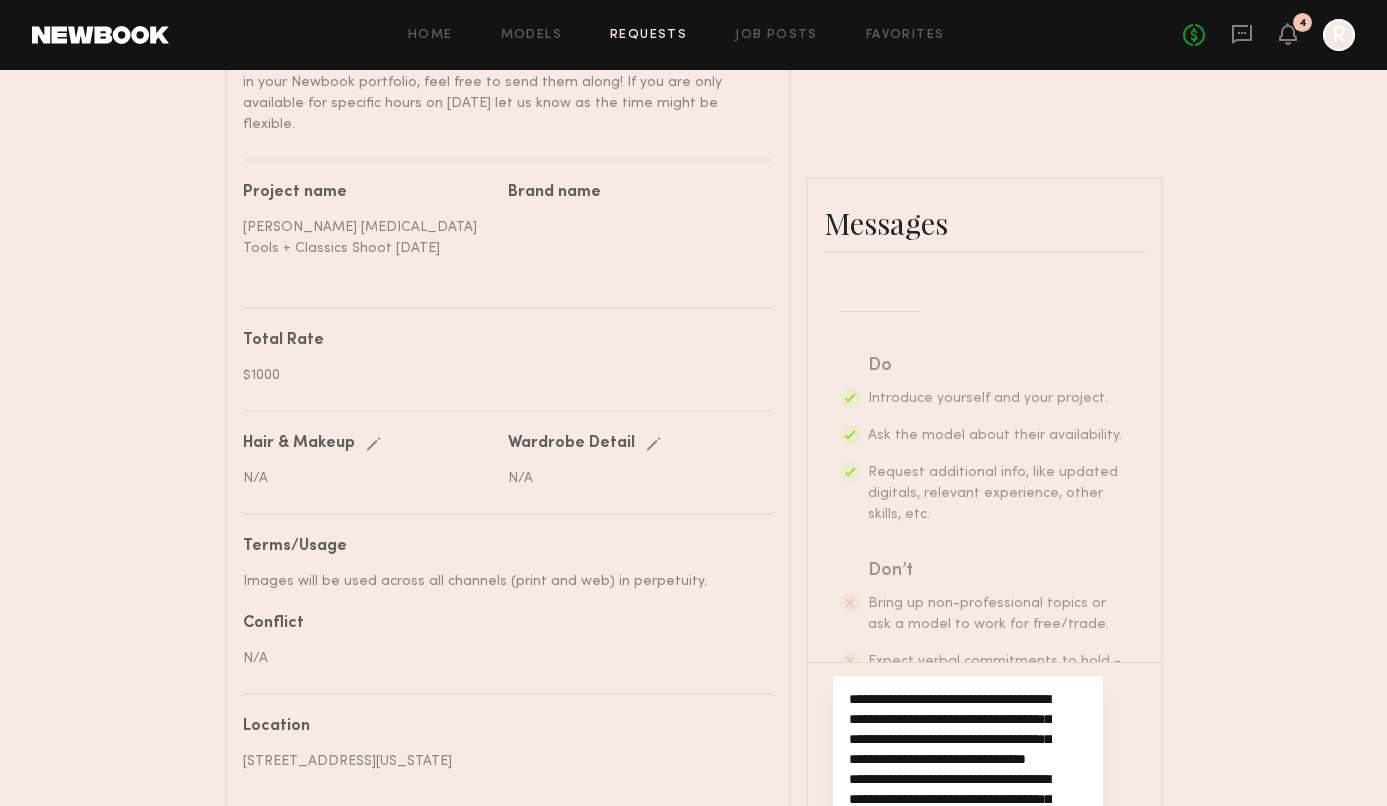 scroll, scrollTop: 0, scrollLeft: 0, axis: both 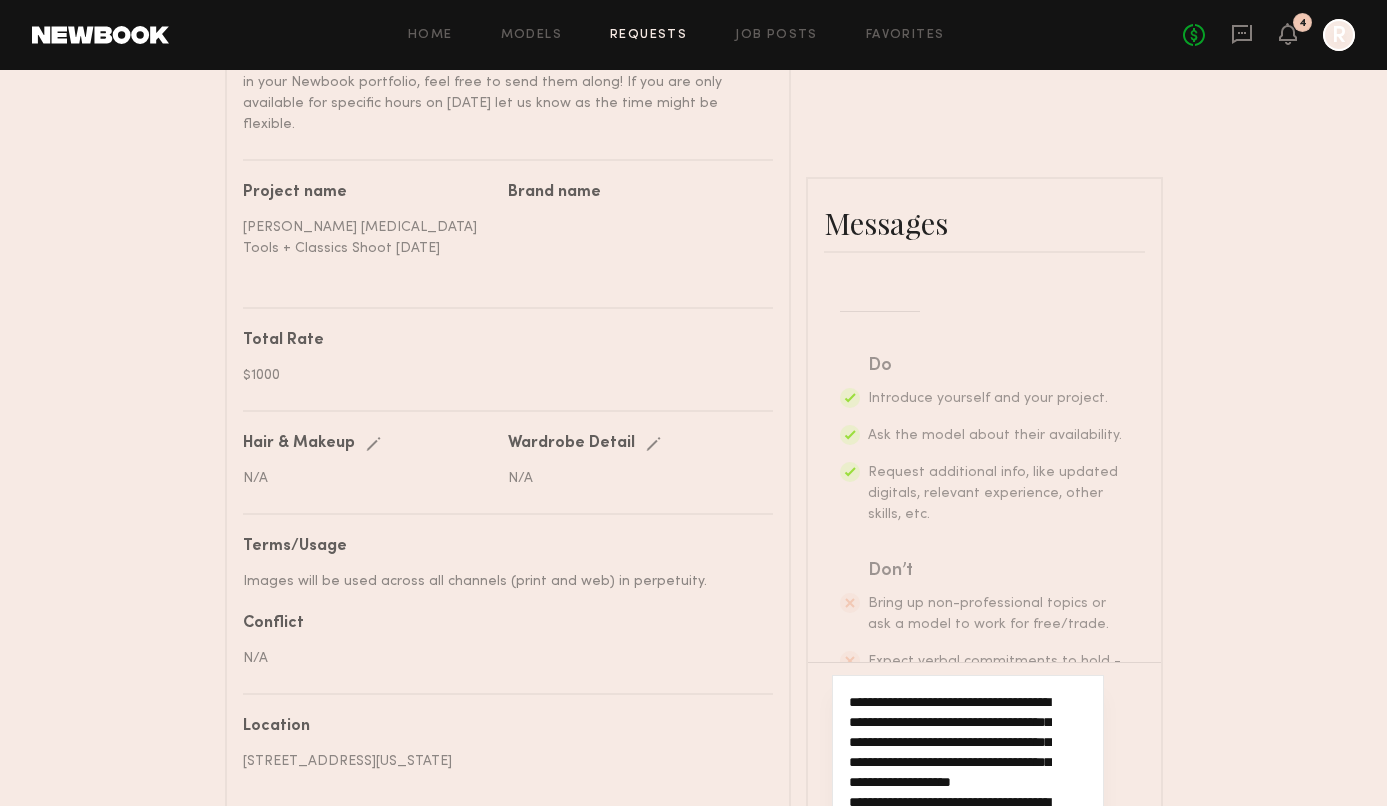 click on "**********" 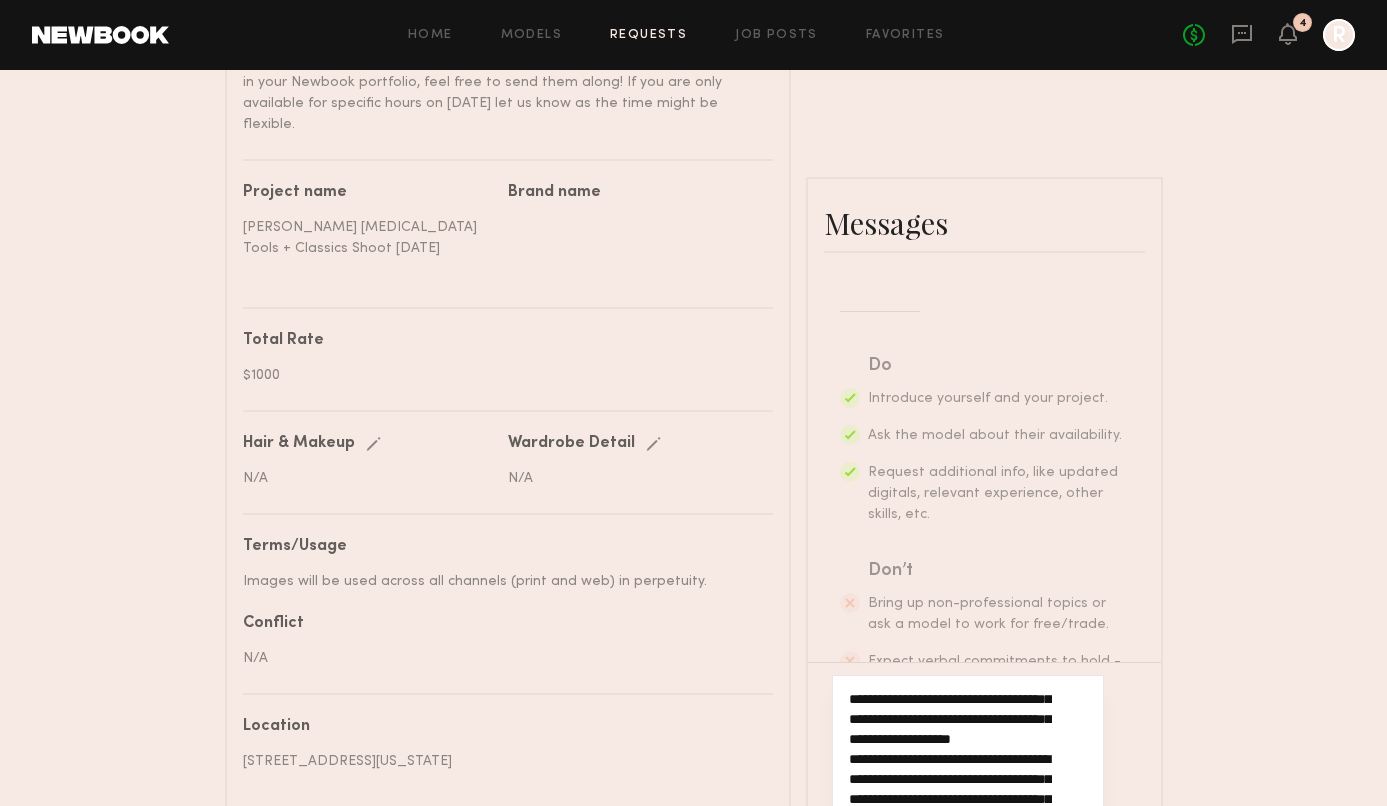 scroll, scrollTop: 540, scrollLeft: 0, axis: vertical 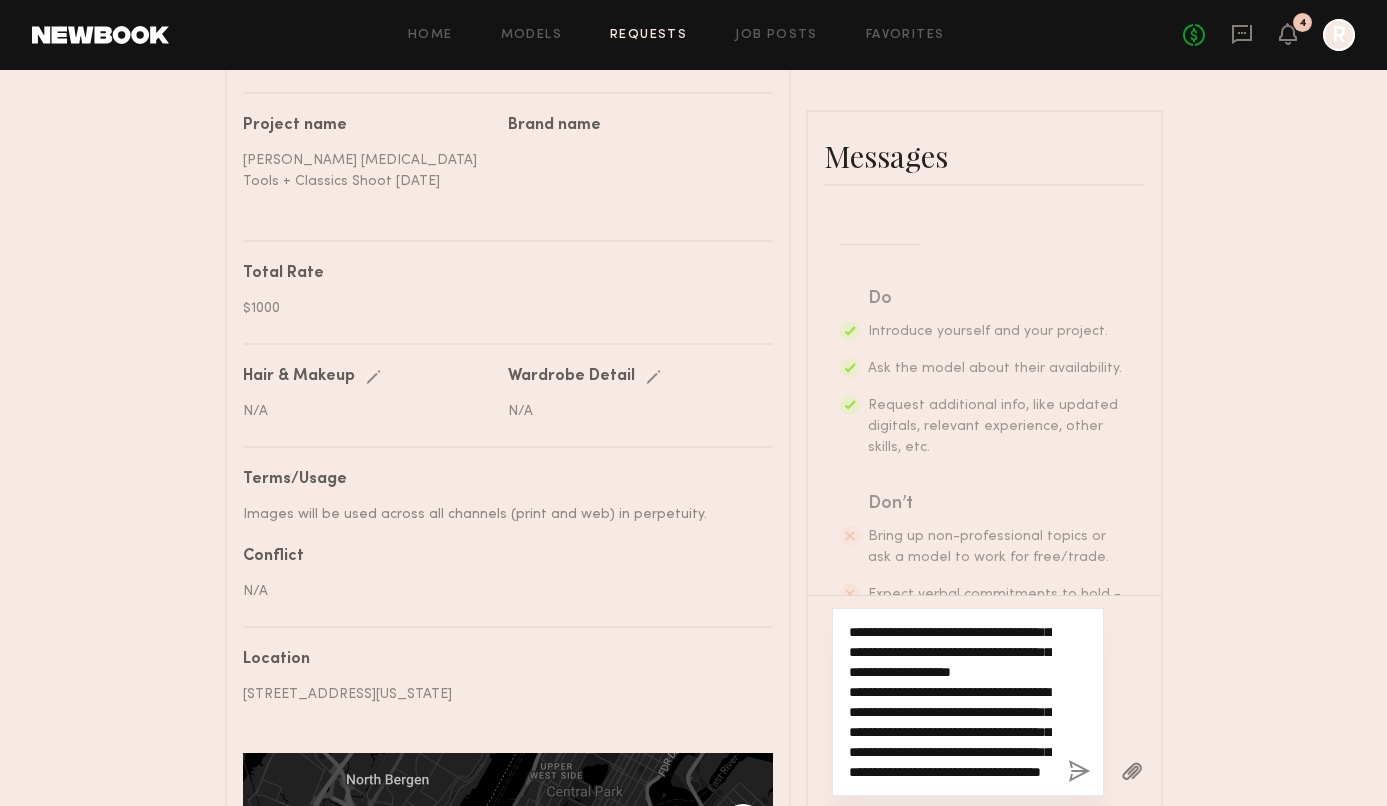 type on "**********" 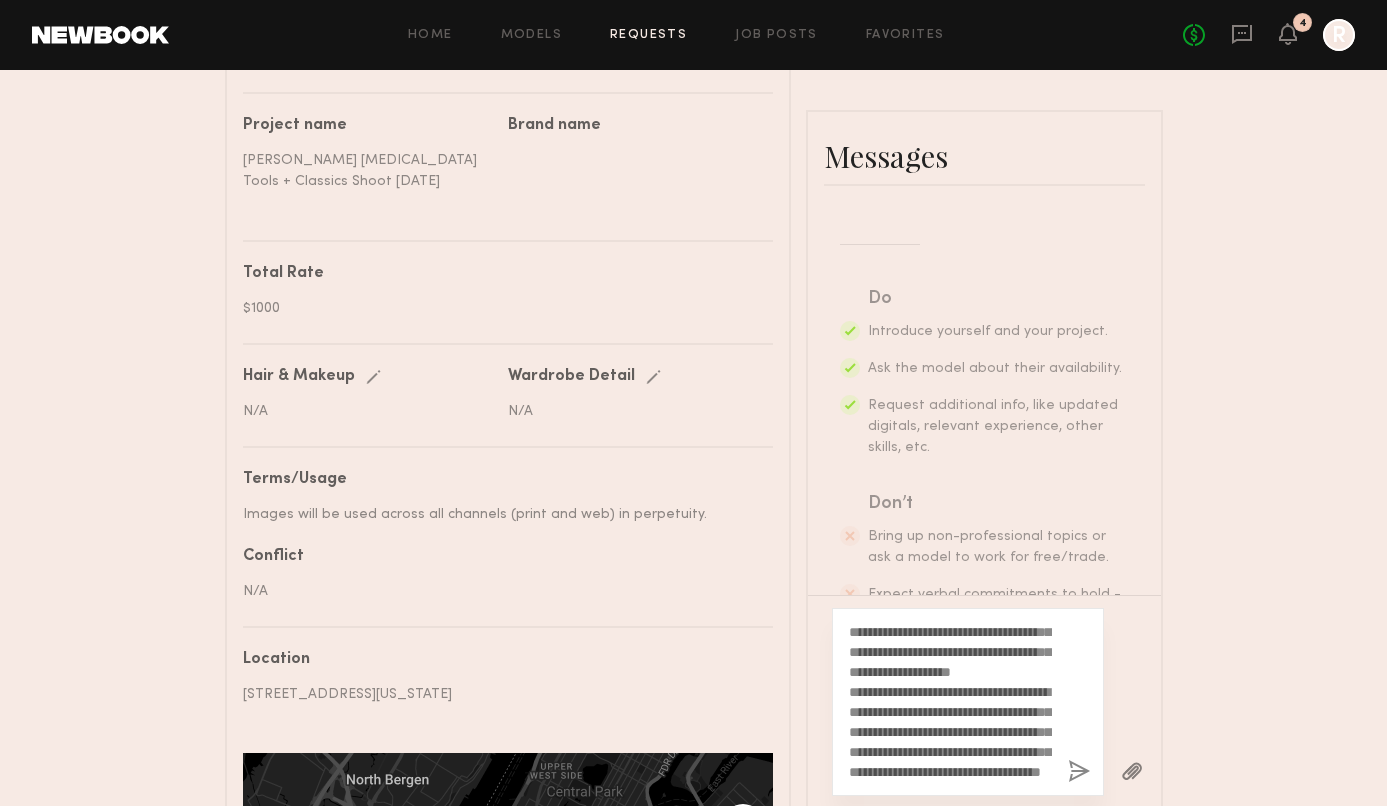 click 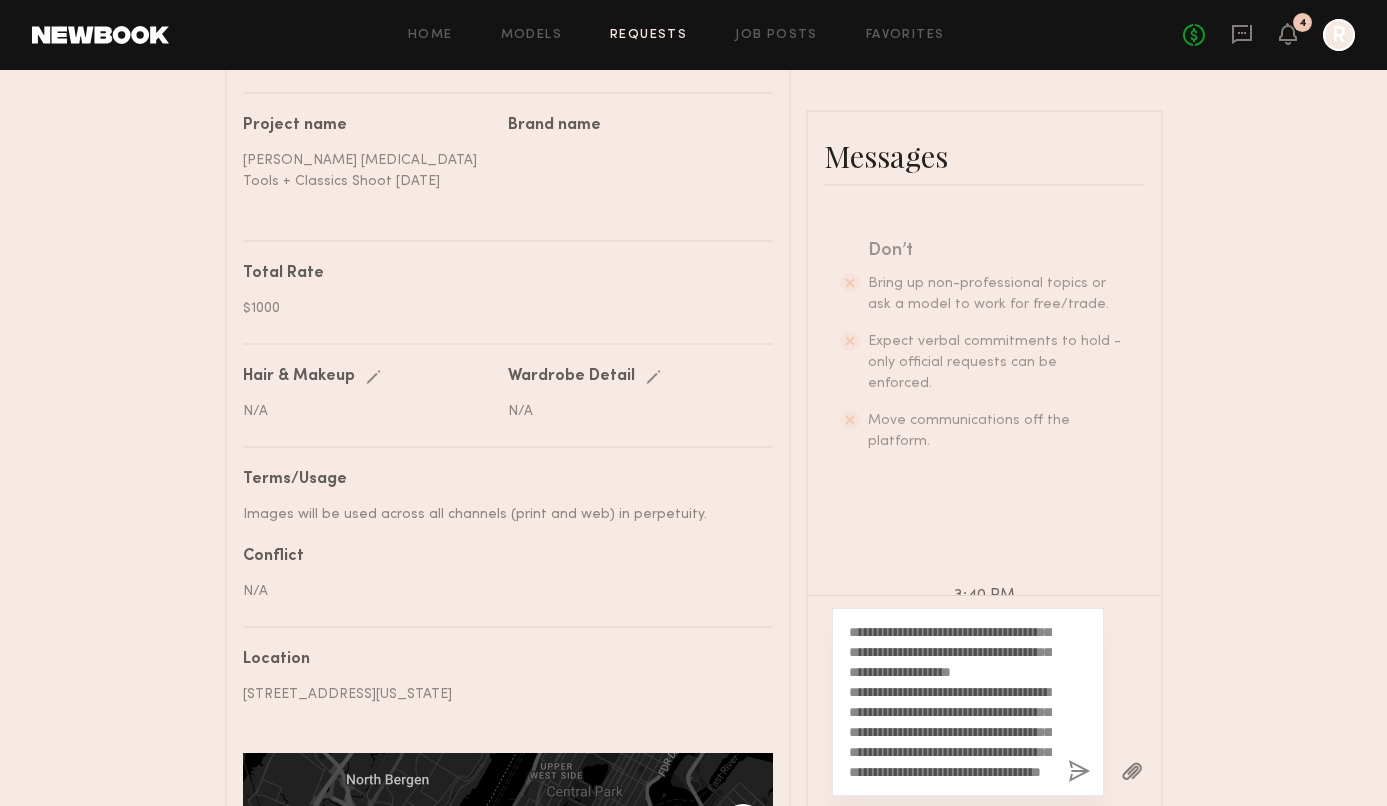 scroll, scrollTop: 540, scrollLeft: 0, axis: vertical 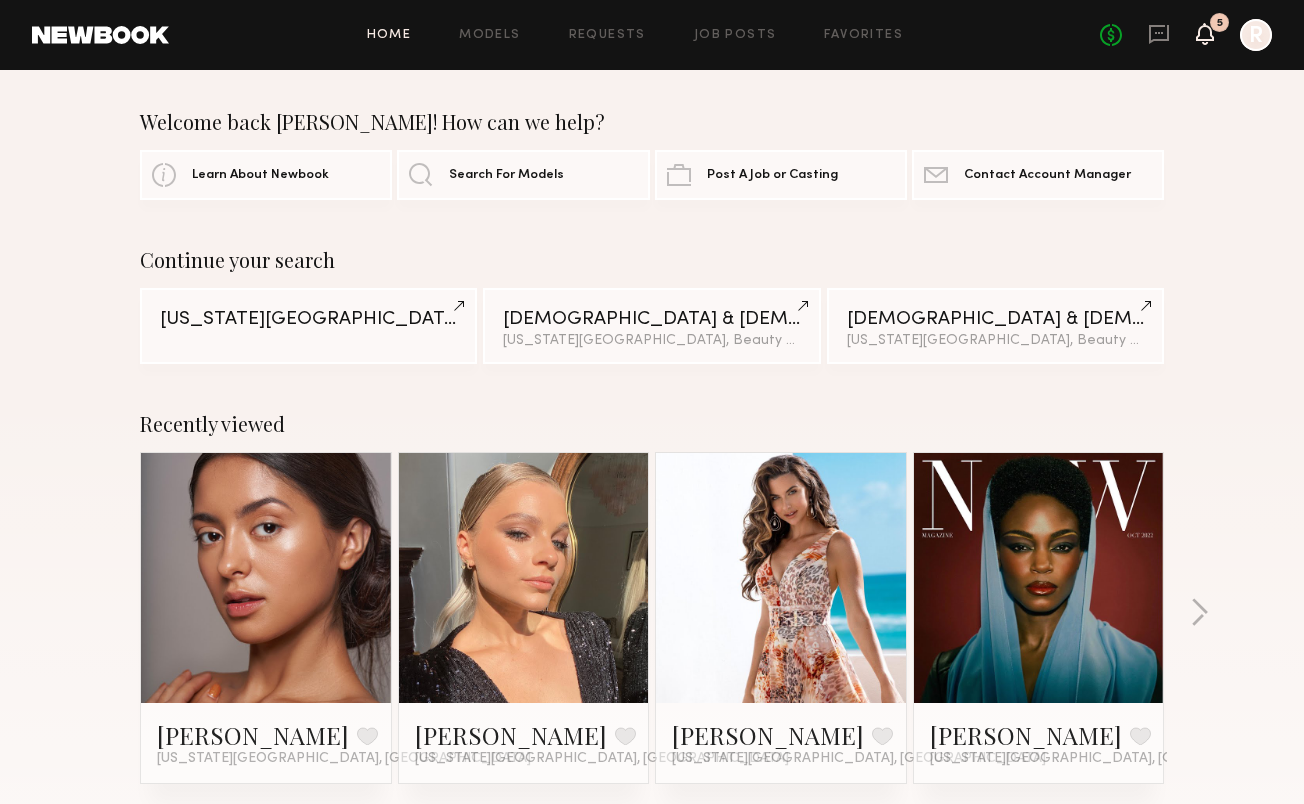 click 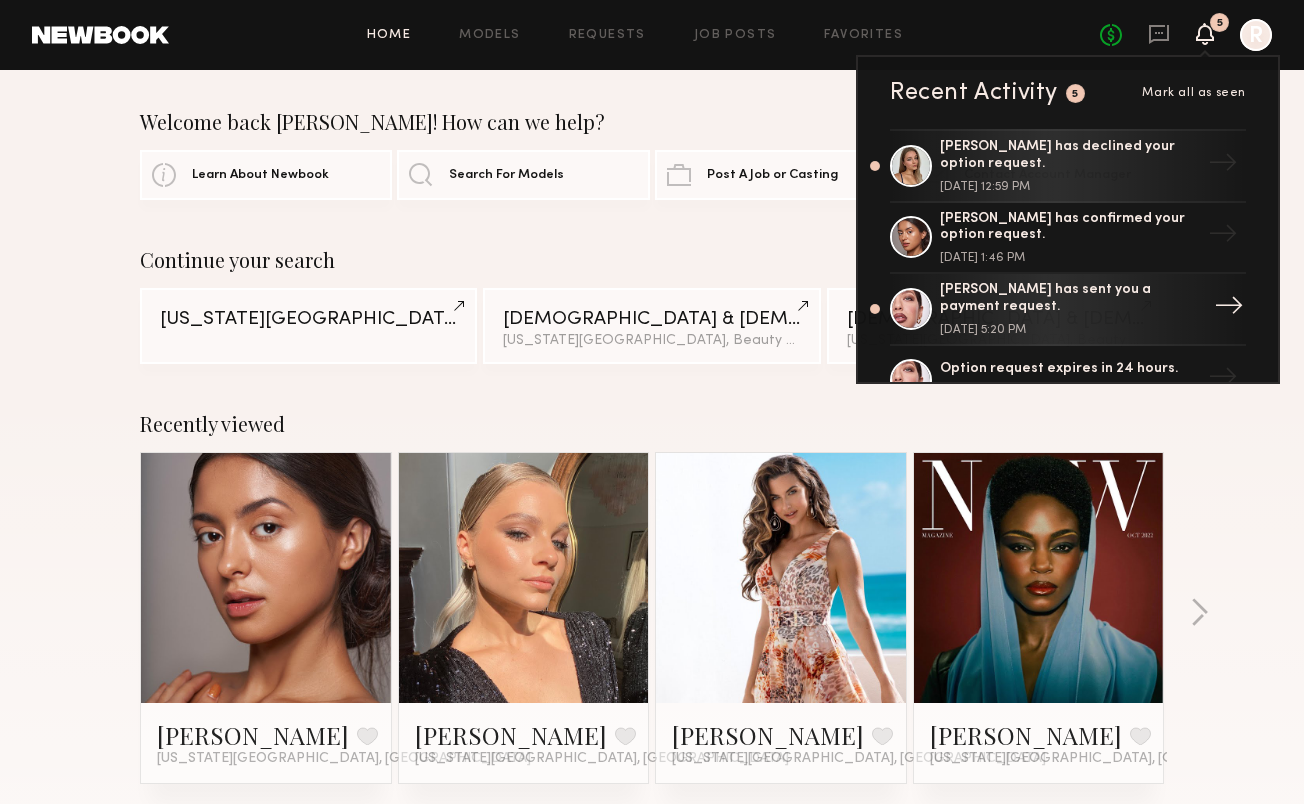 click on "[PERSON_NAME] has sent you a payment request." 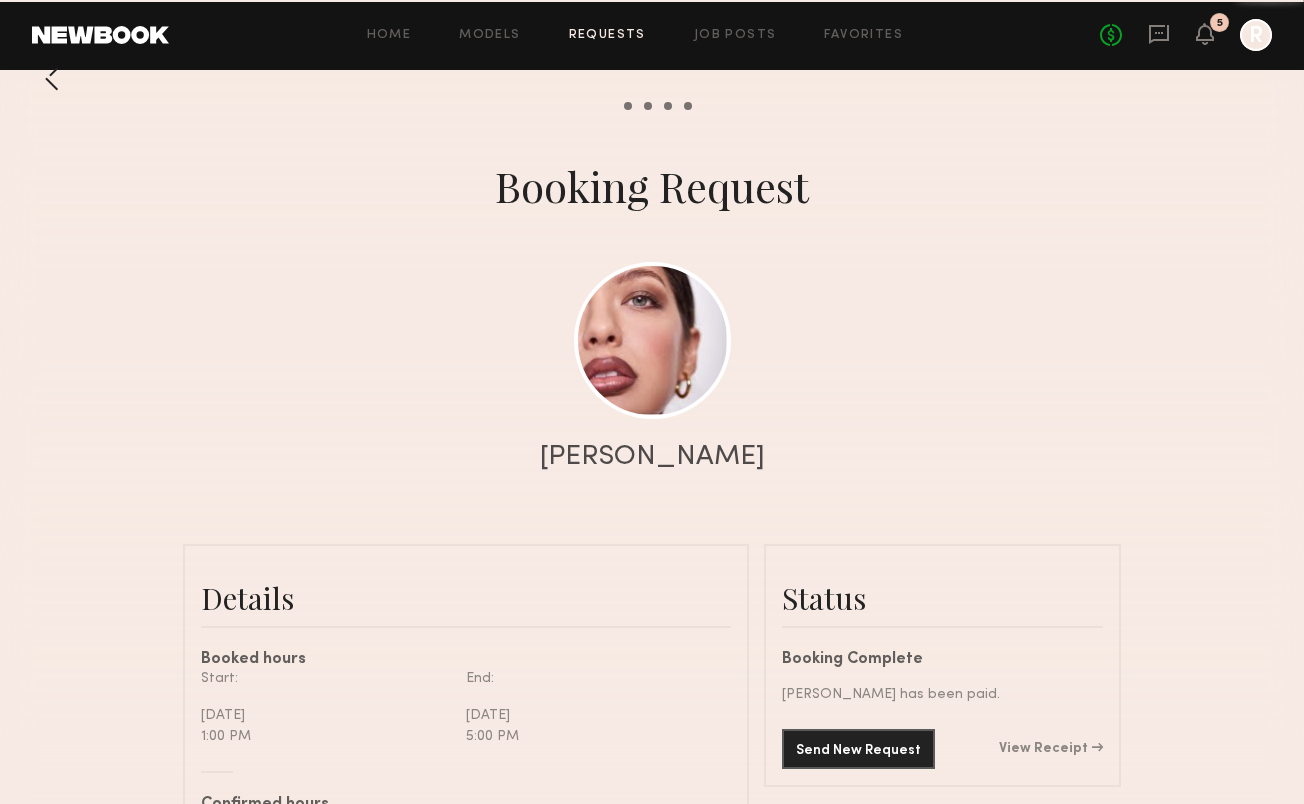 scroll, scrollTop: 43, scrollLeft: 0, axis: vertical 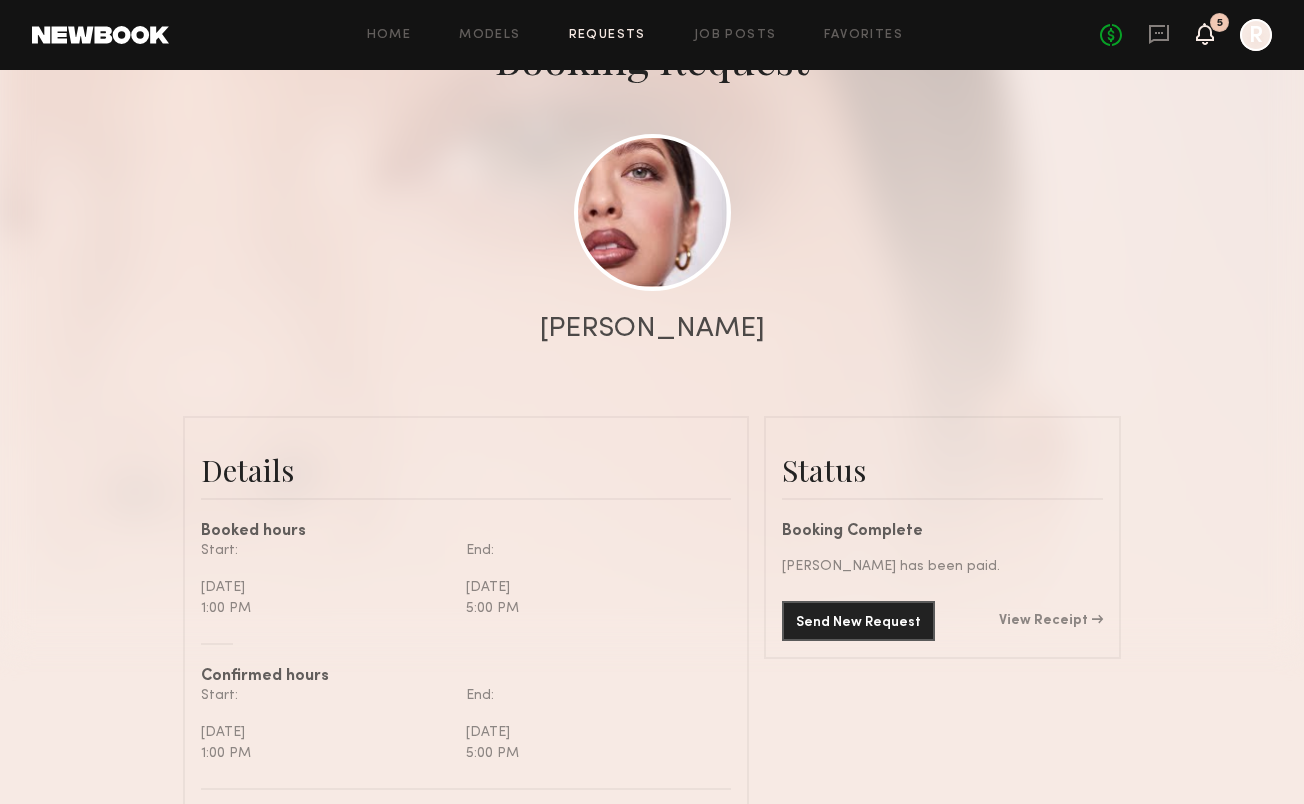 click 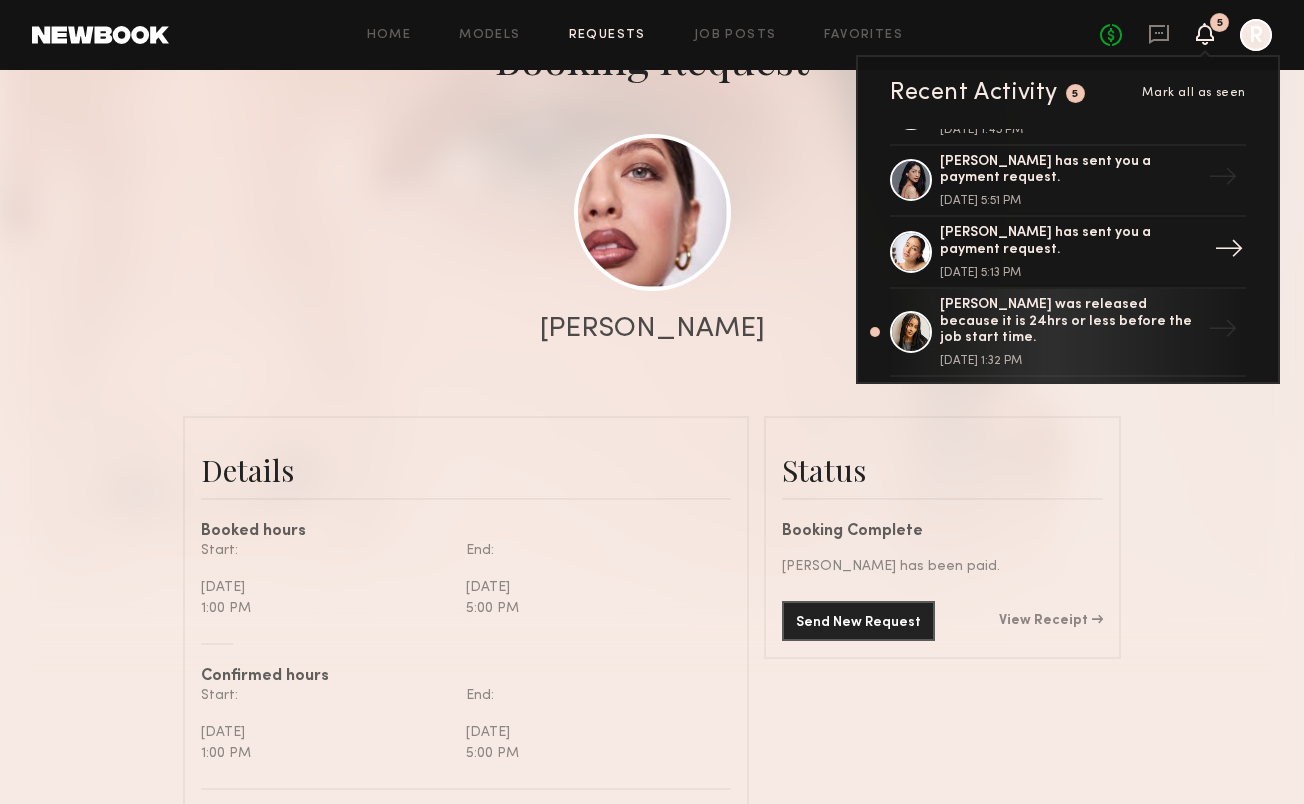 scroll, scrollTop: 648, scrollLeft: 0, axis: vertical 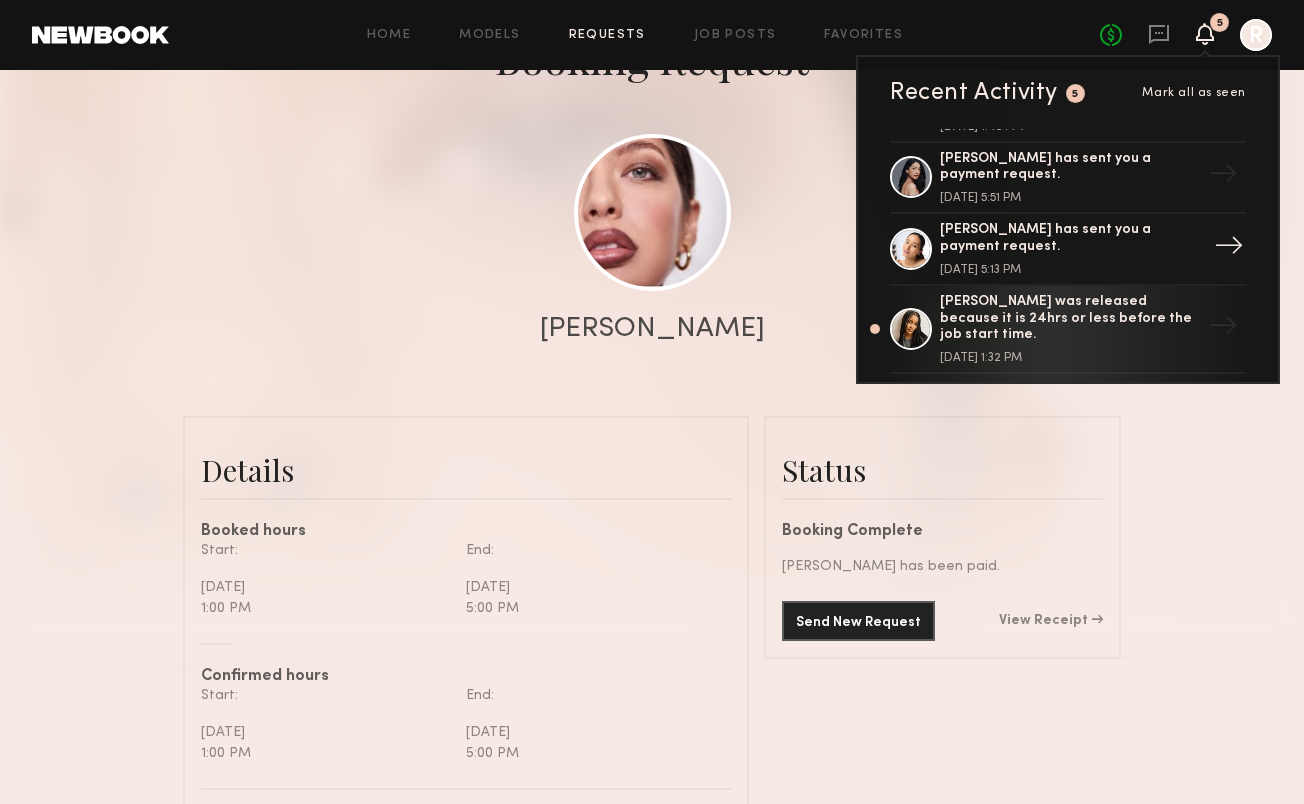 click on "[PERSON_NAME] has sent you a payment request." 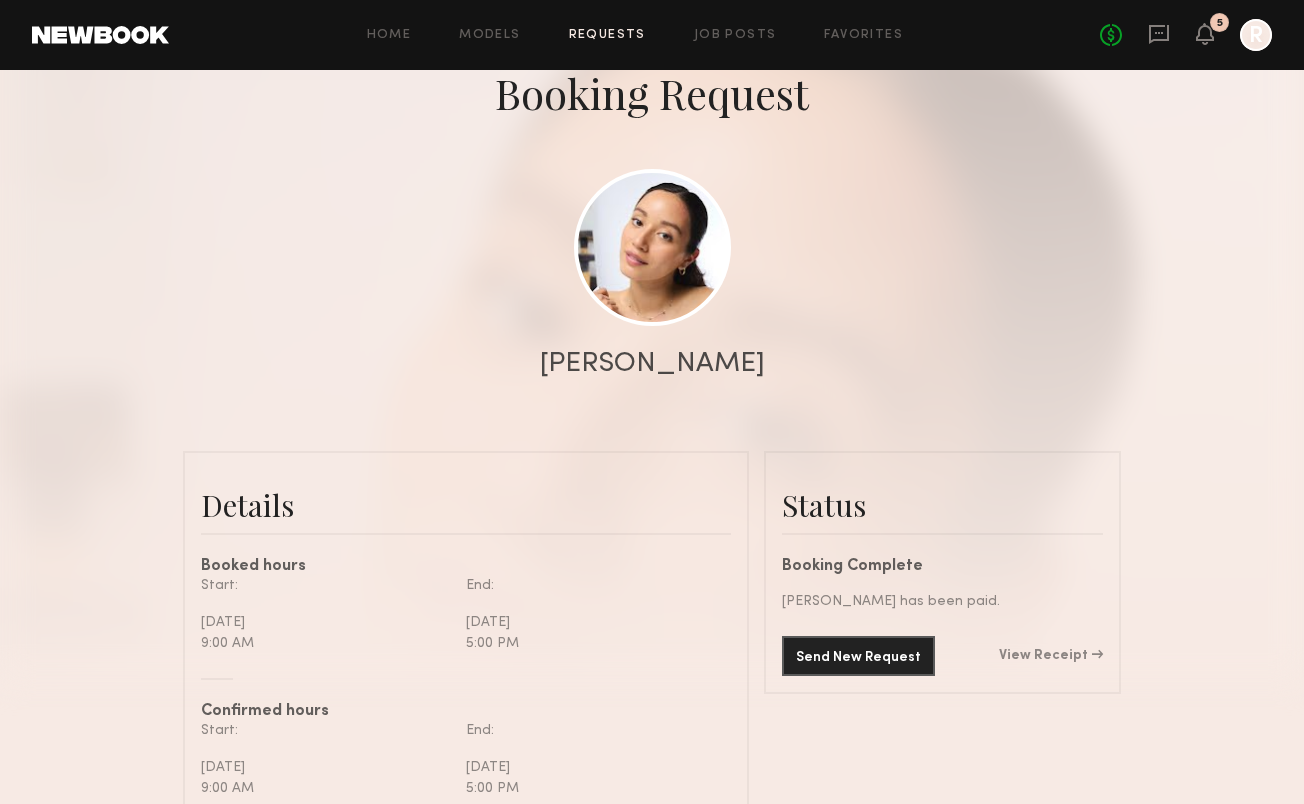 scroll, scrollTop: 192, scrollLeft: 0, axis: vertical 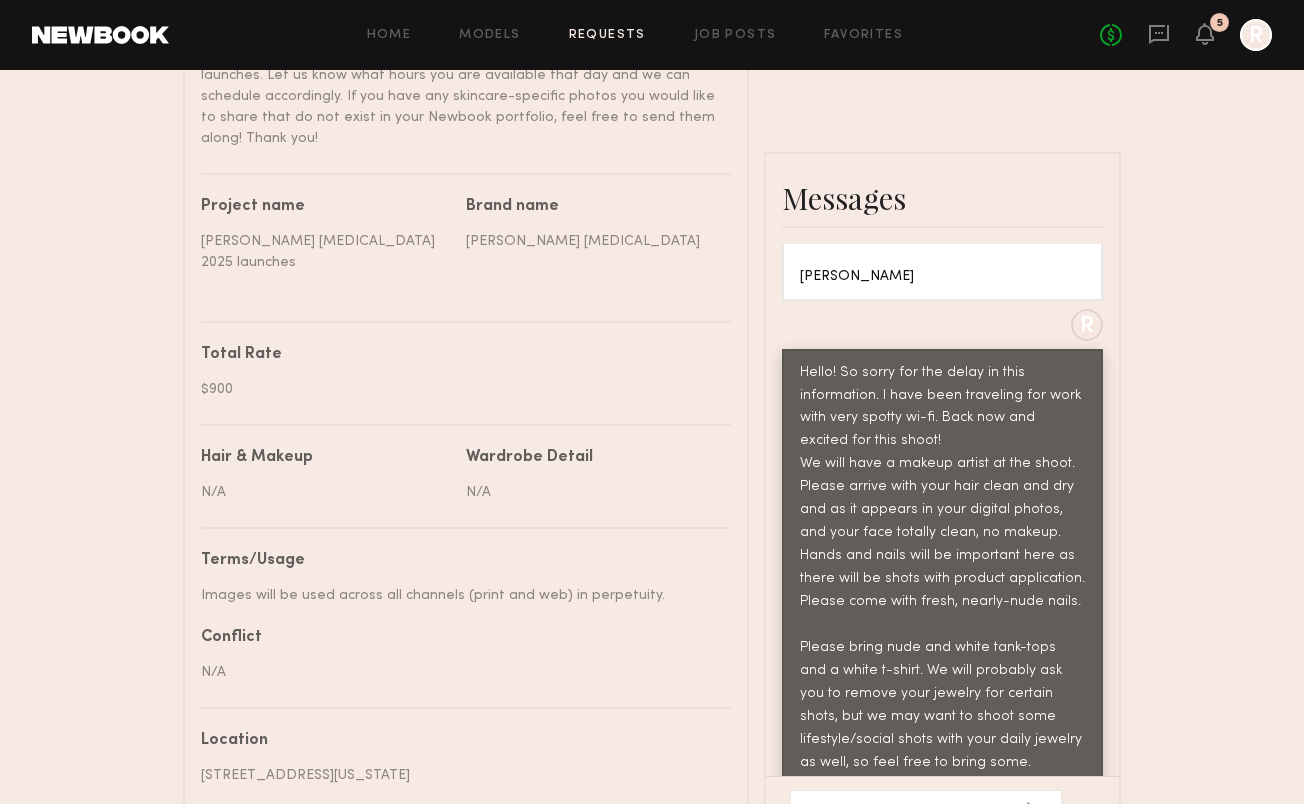 click on "Hello! So sorry for the delay in this information. I have been traveling for work with very spotty wi-fi. Back now and excited for this shoot!
We will have a makeup artist at the shoot. Please arrive with your hair clean and dry and as it appears in your digital photos, and your face totally clean, no makeup. Hands and nails will be important here as there will be shots with product application. Please come with fresh, nearly-nude nails.
Please bring nude and white tank-tops and a white t-shirt. We will probably ask you to remove your jewelry for certain shots, but we may want to shoot some lifestyle/social shots with your daily jewelry as well, so feel free to bring some.
My number if you need to reach me for anything: [PHONE_NUMBER]
Looking forward to working with you!" 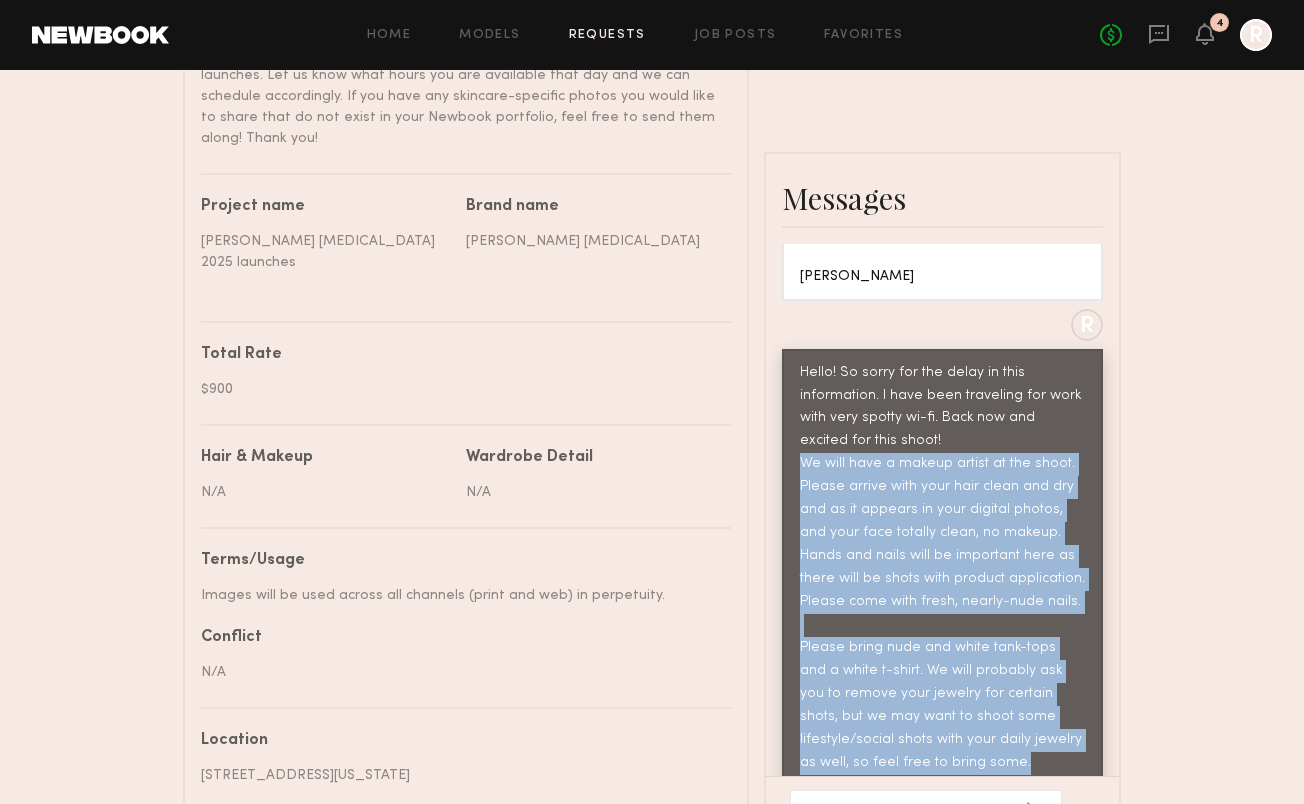 drag, startPoint x: 801, startPoint y: 161, endPoint x: 997, endPoint y: 444, distance: 344.24554 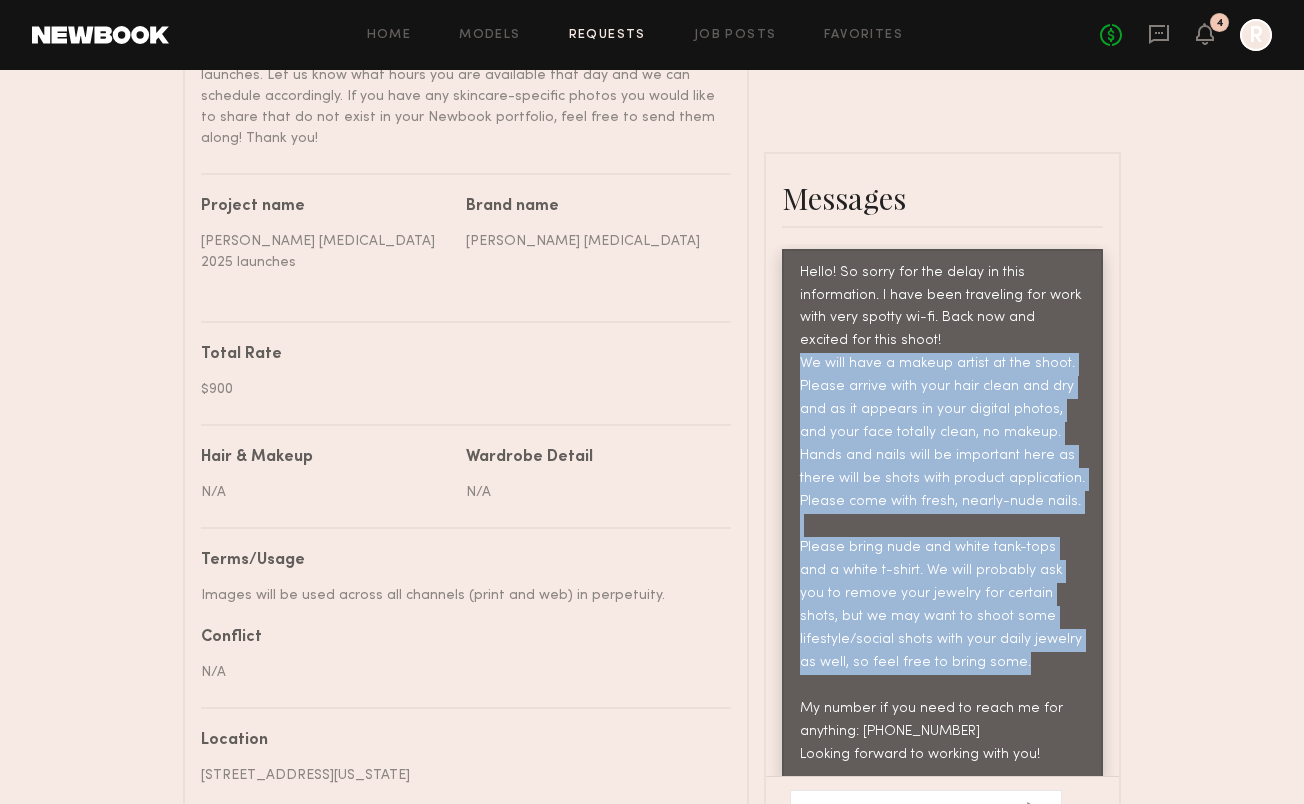 scroll, scrollTop: 1391, scrollLeft: 0, axis: vertical 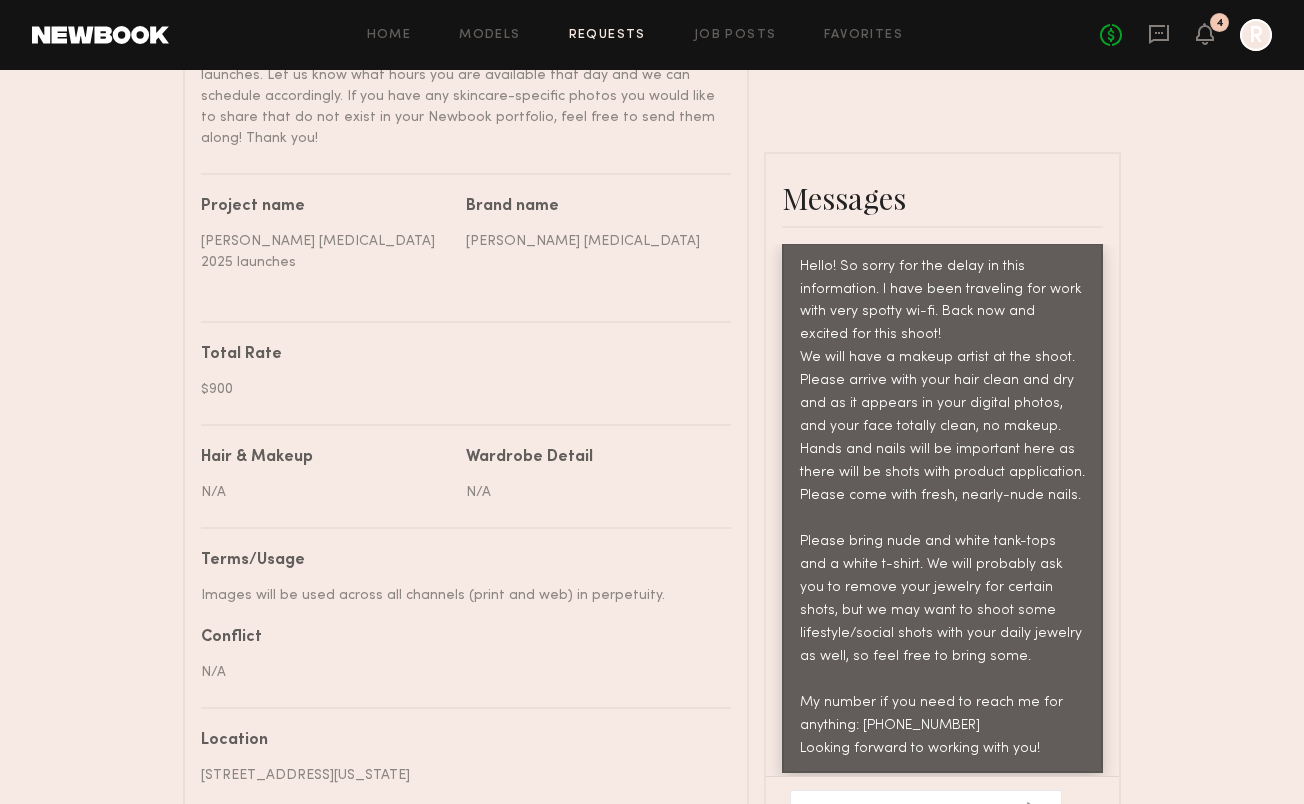 click on "Hello! So sorry for the delay in this information. I have been traveling for work with very spotty wi-fi. Back now and excited for this shoot!
We will have a makeup artist at the shoot. Please arrive with your hair clean and dry and as it appears in your digital photos, and your face totally clean, no makeup. Hands and nails will be important here as there will be shots with product application. Please come with fresh, nearly-nude nails.
Please bring nude and white tank-tops and a white t-shirt. We will probably ask you to remove your jewelry for certain shots, but we may want to shoot some lifestyle/social shots with your daily jewelry as well, so feel free to bring some.
My number if you need to reach me for anything: [PHONE_NUMBER]
Looking forward to working with you!" 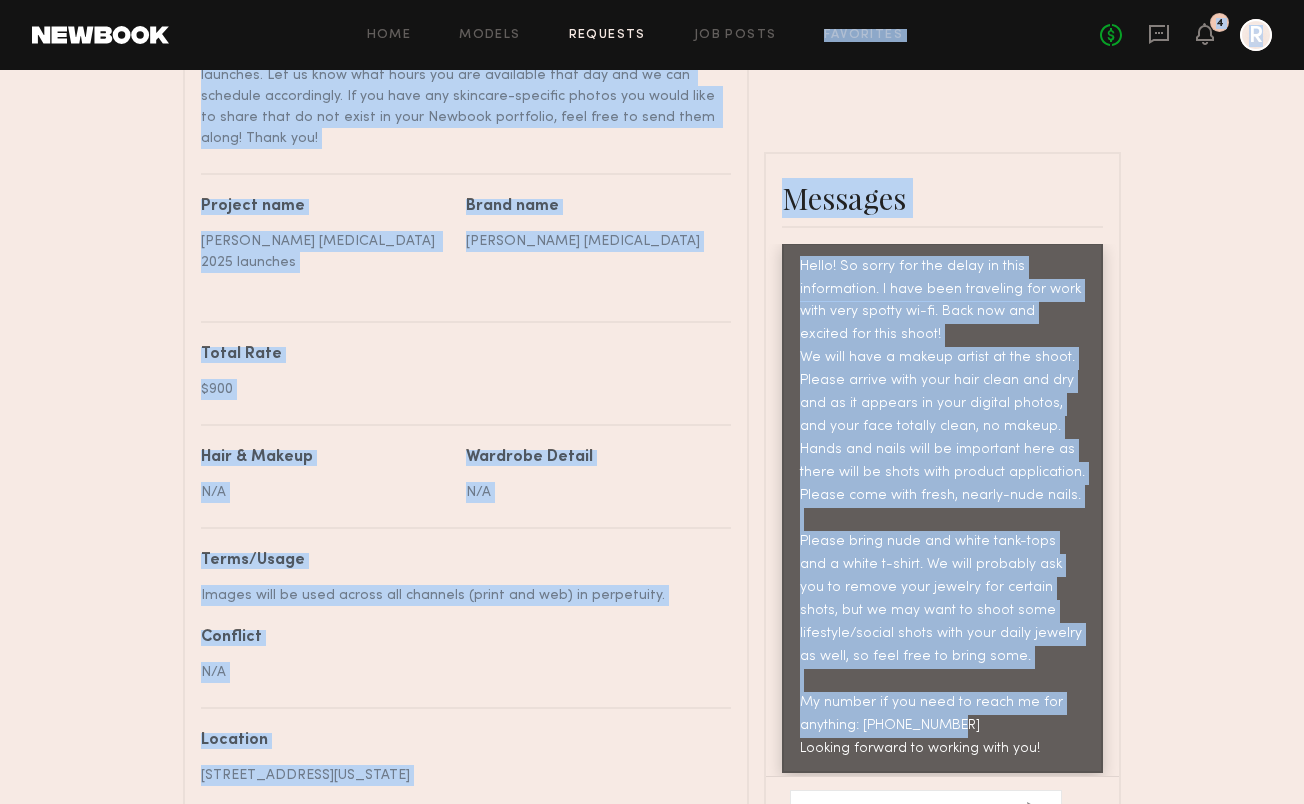 drag, startPoint x: 961, startPoint y: 406, endPoint x: 794, endPoint y: 68, distance: 377.0053 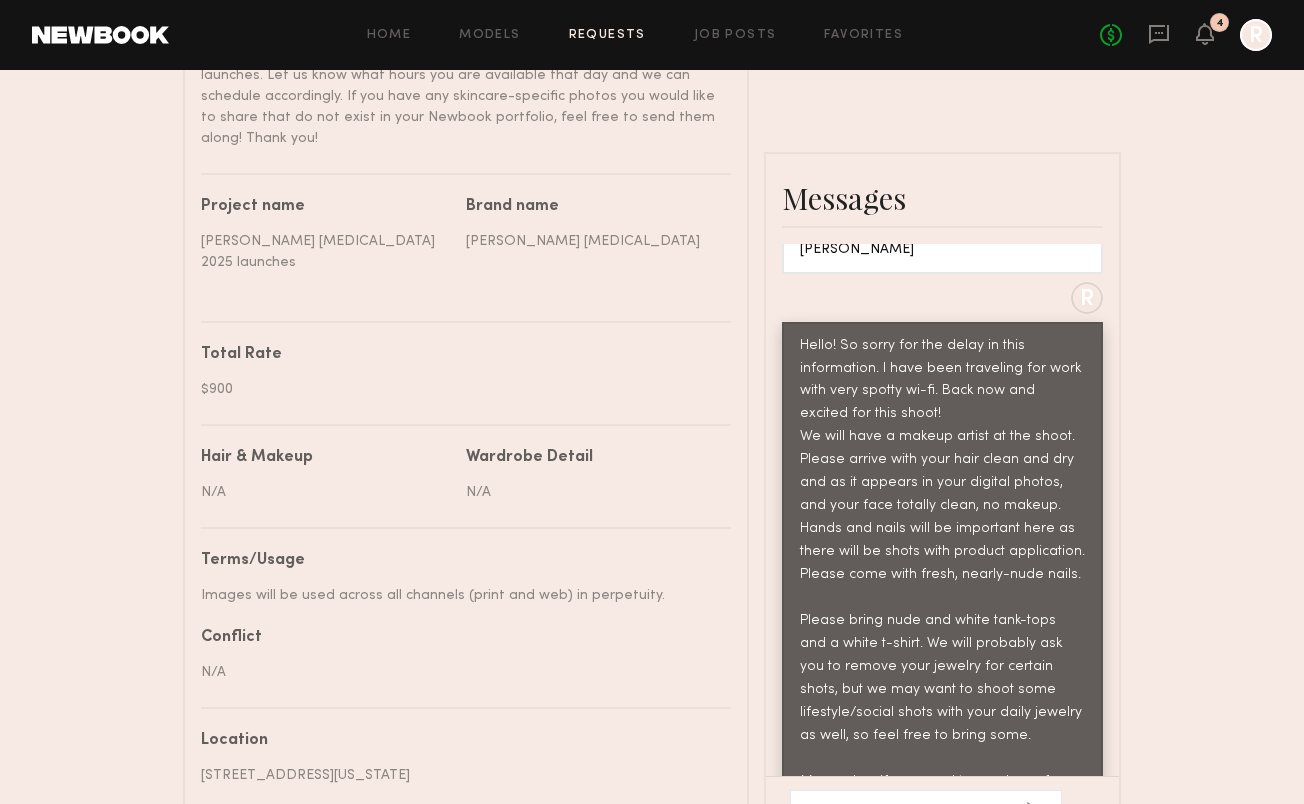 scroll, scrollTop: 1309, scrollLeft: 0, axis: vertical 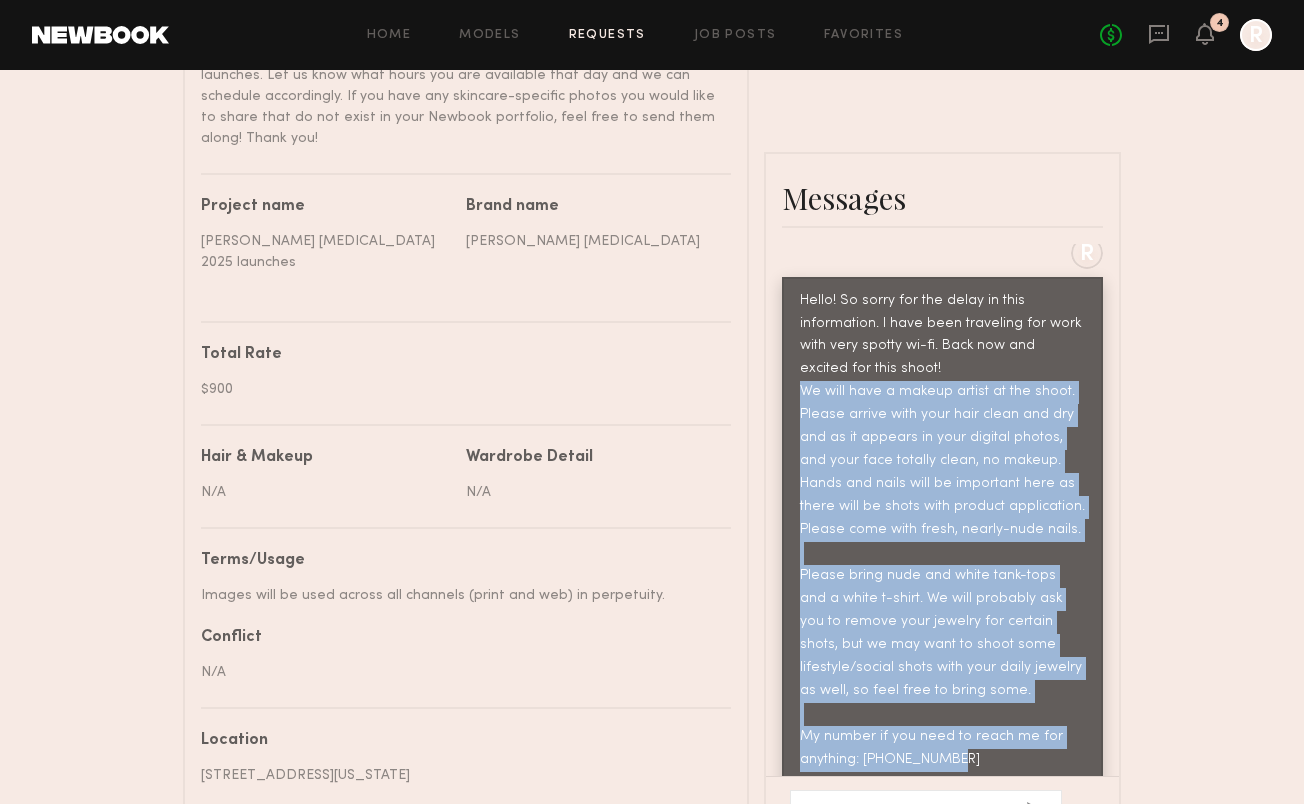 drag, startPoint x: 799, startPoint y: 136, endPoint x: 1030, endPoint y: 442, distance: 383.4019 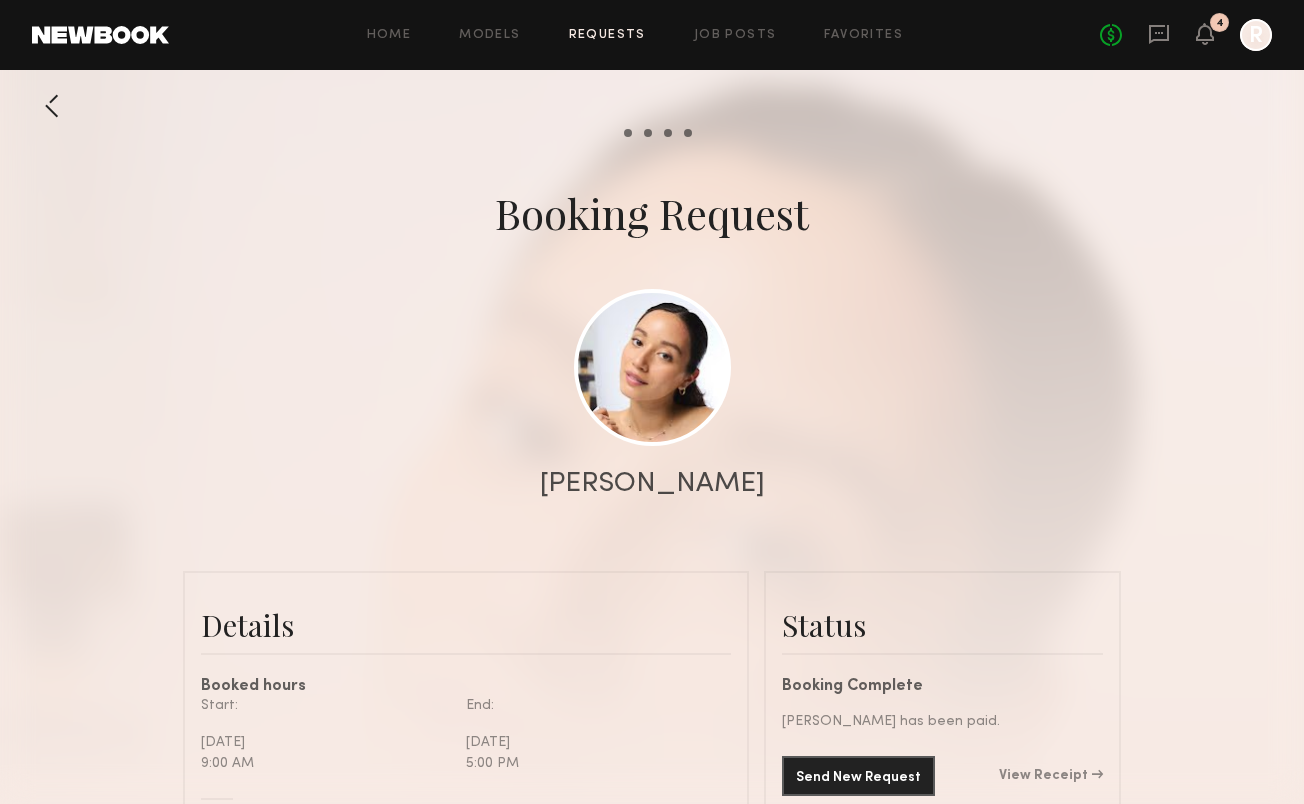 scroll, scrollTop: 0, scrollLeft: 0, axis: both 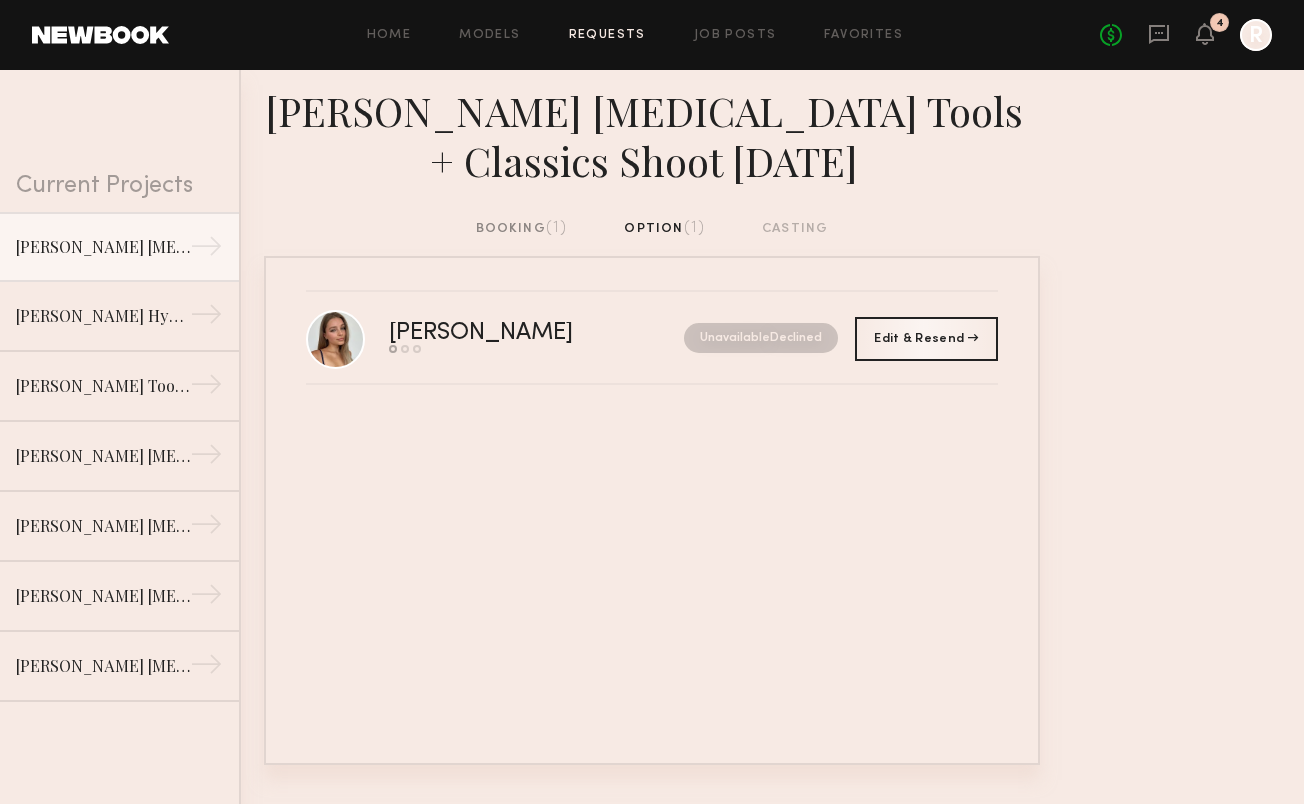 click 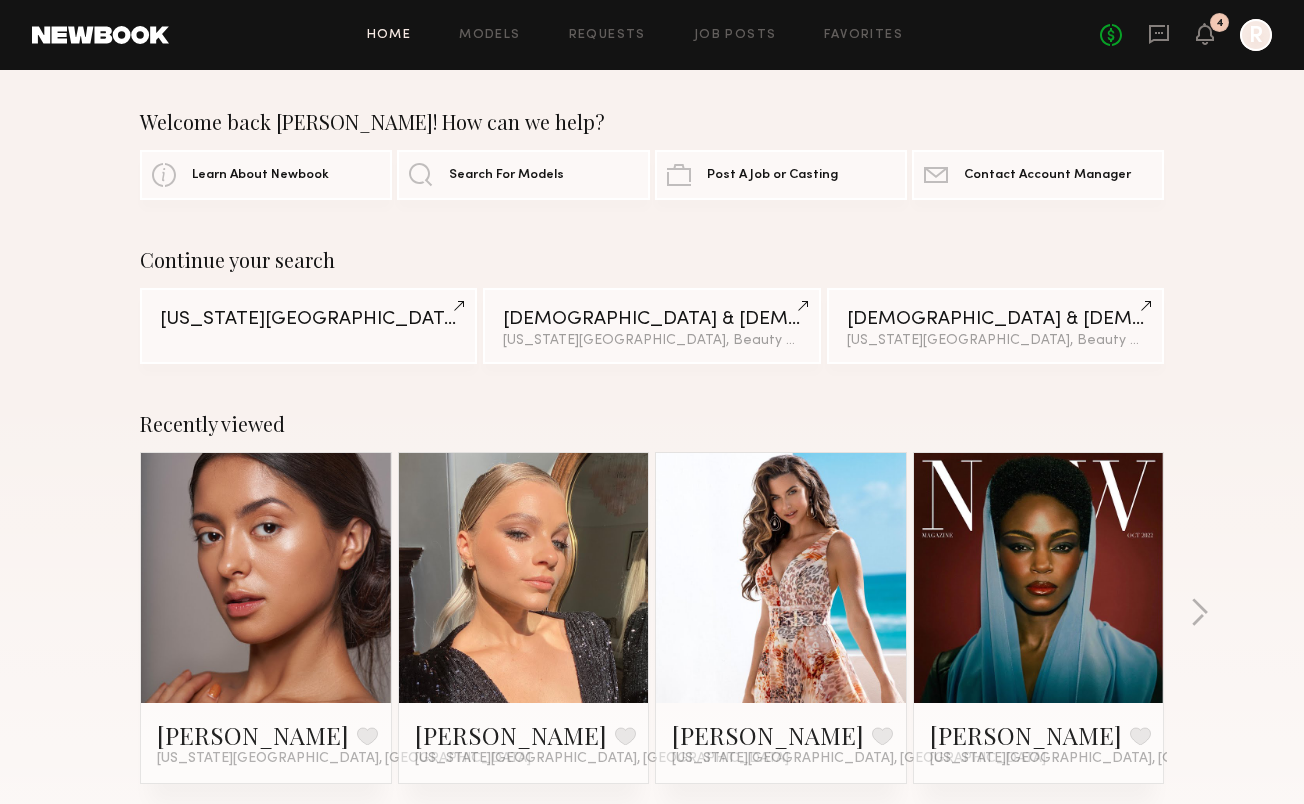 click 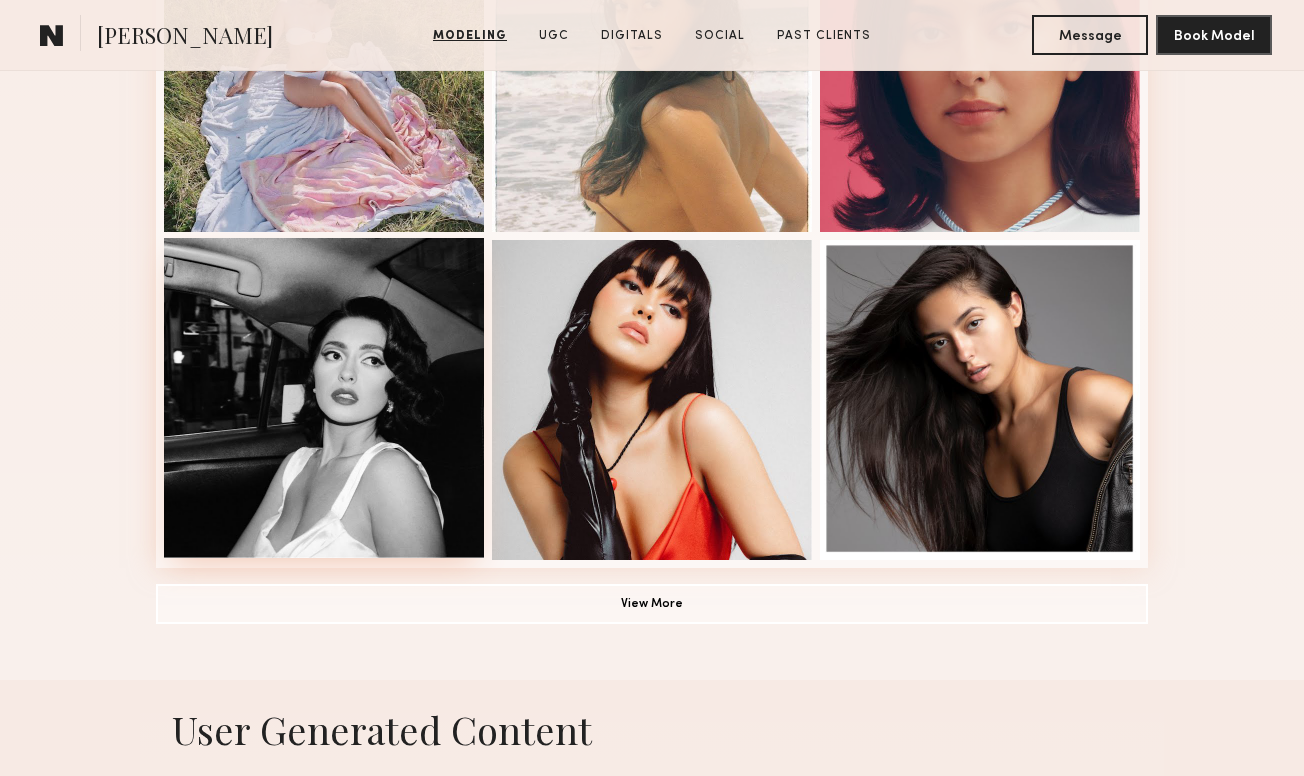 scroll, scrollTop: 1337, scrollLeft: 0, axis: vertical 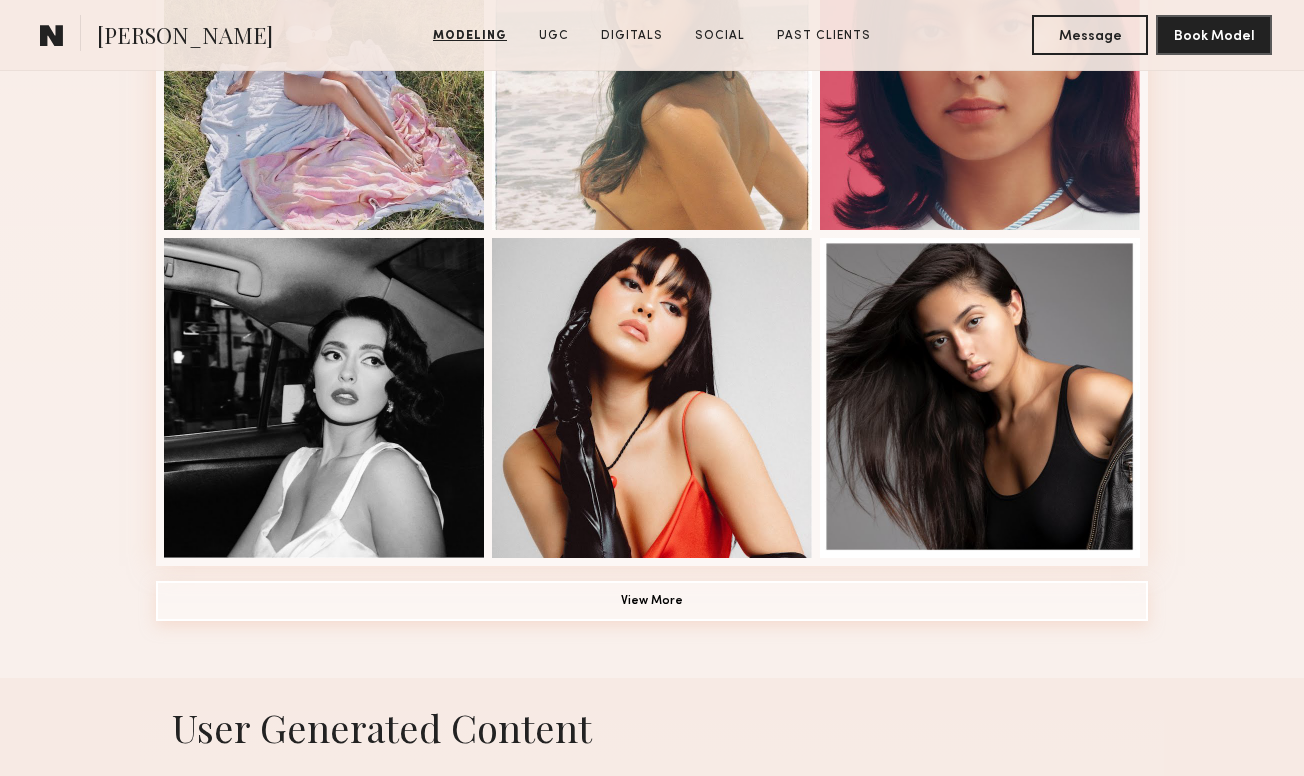 click on "View More" 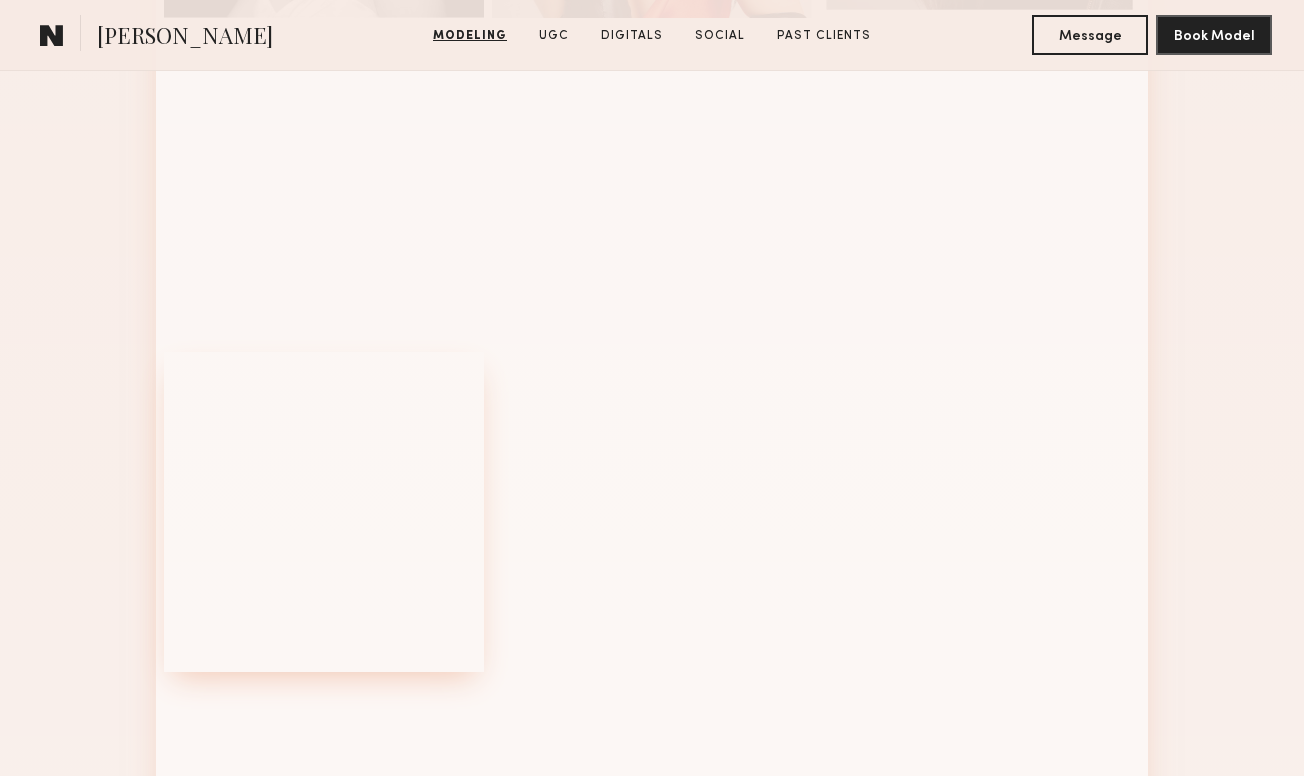 scroll, scrollTop: 1751, scrollLeft: 0, axis: vertical 